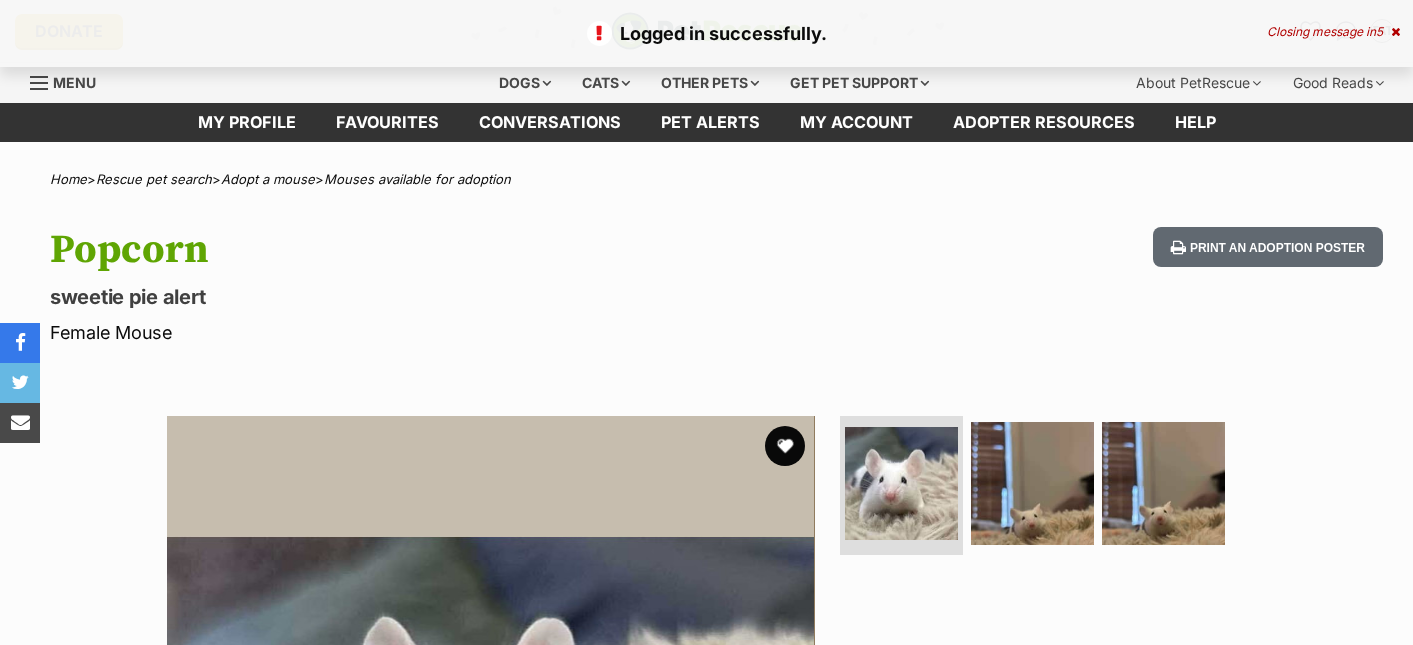 scroll, scrollTop: 0, scrollLeft: 0, axis: both 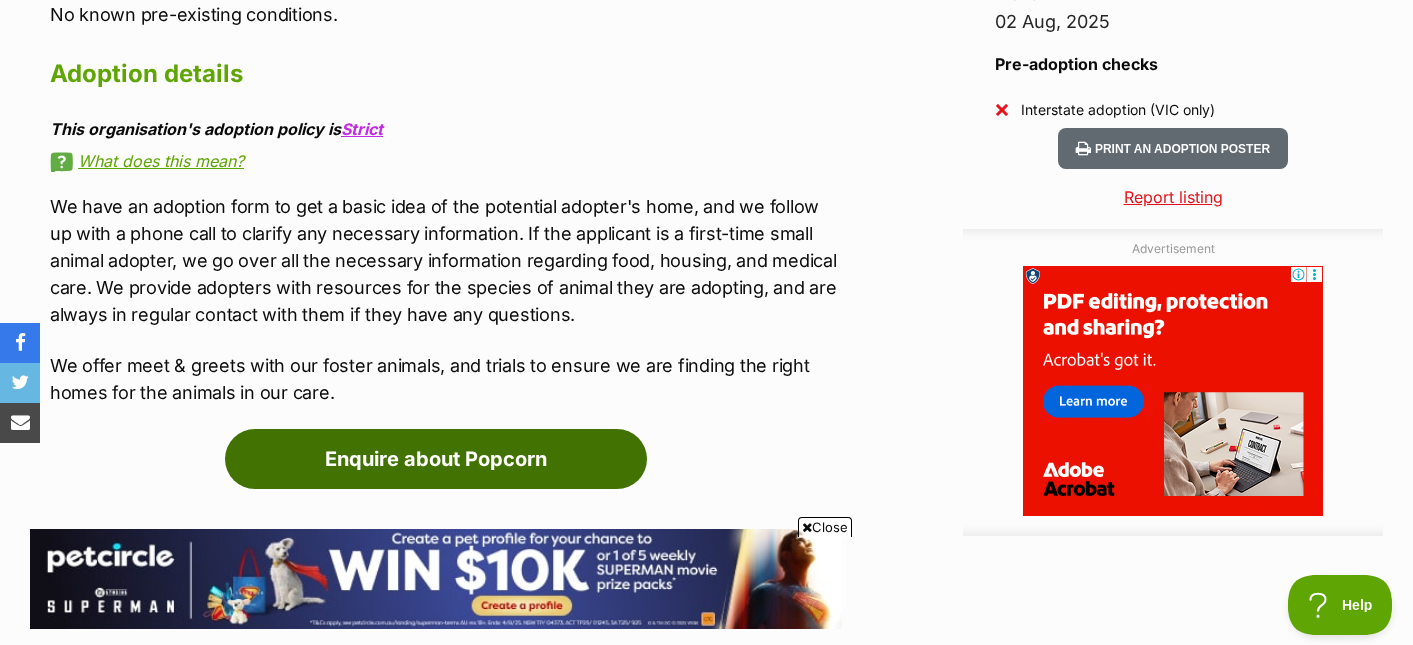 click on "Enquire about Popcorn" at bounding box center [436, 459] 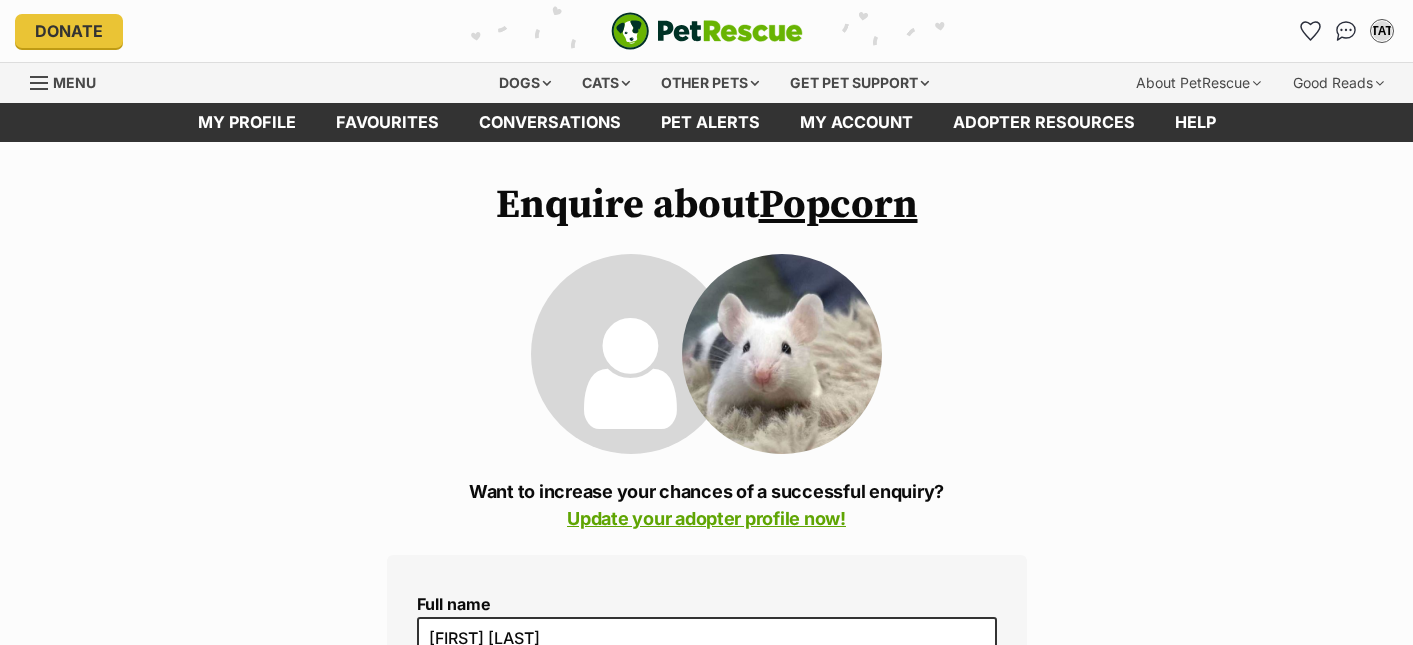 scroll, scrollTop: 0, scrollLeft: 0, axis: both 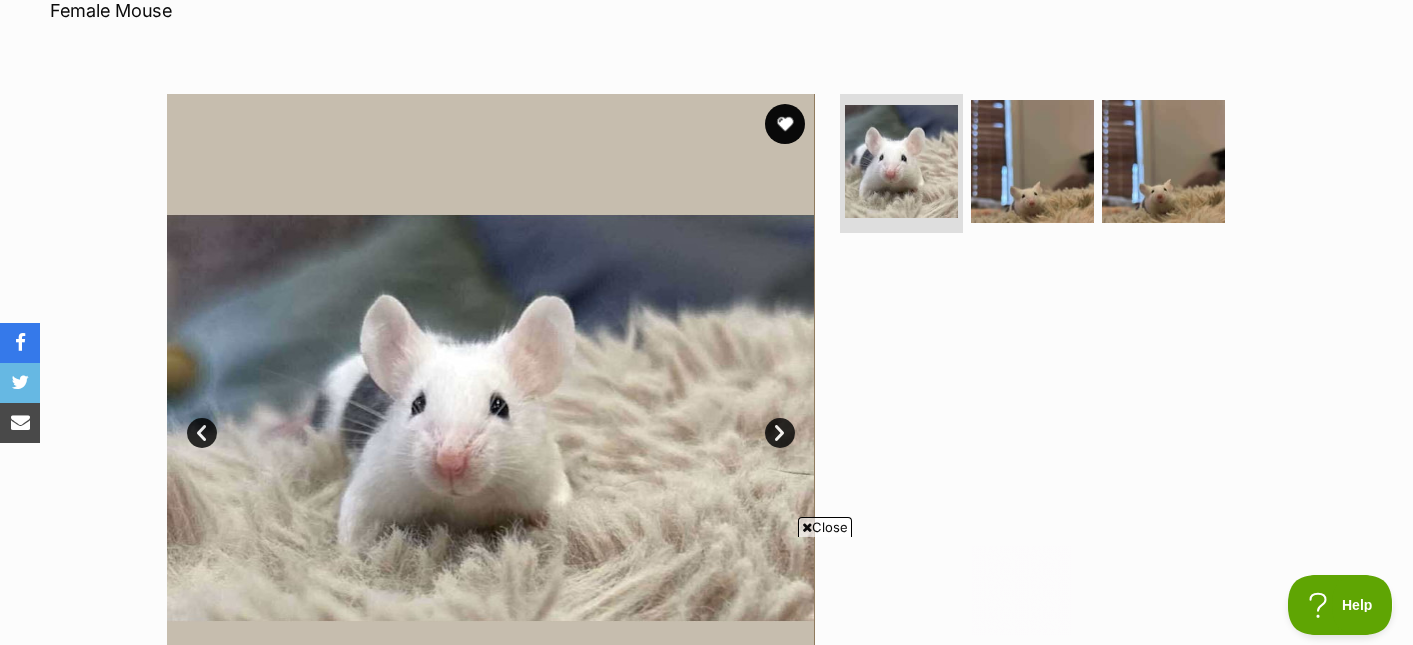 click on "Next" at bounding box center (780, 433) 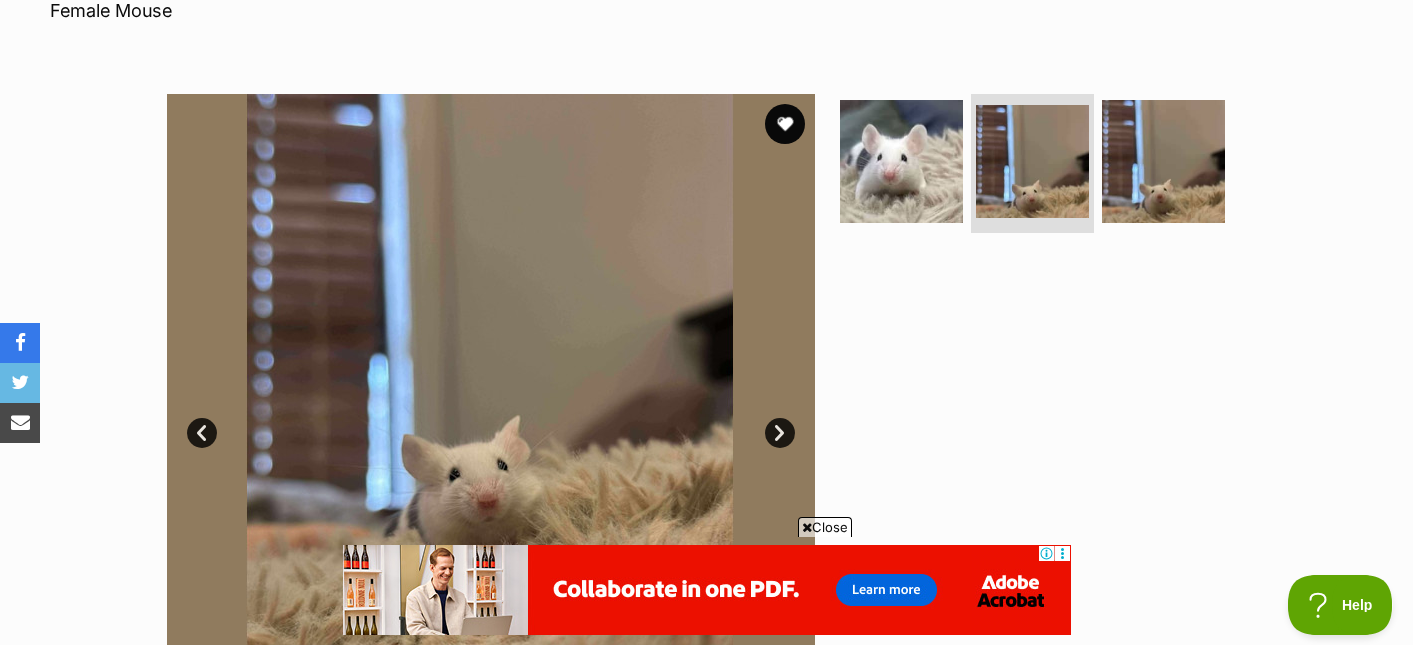 click on "Next" at bounding box center [780, 433] 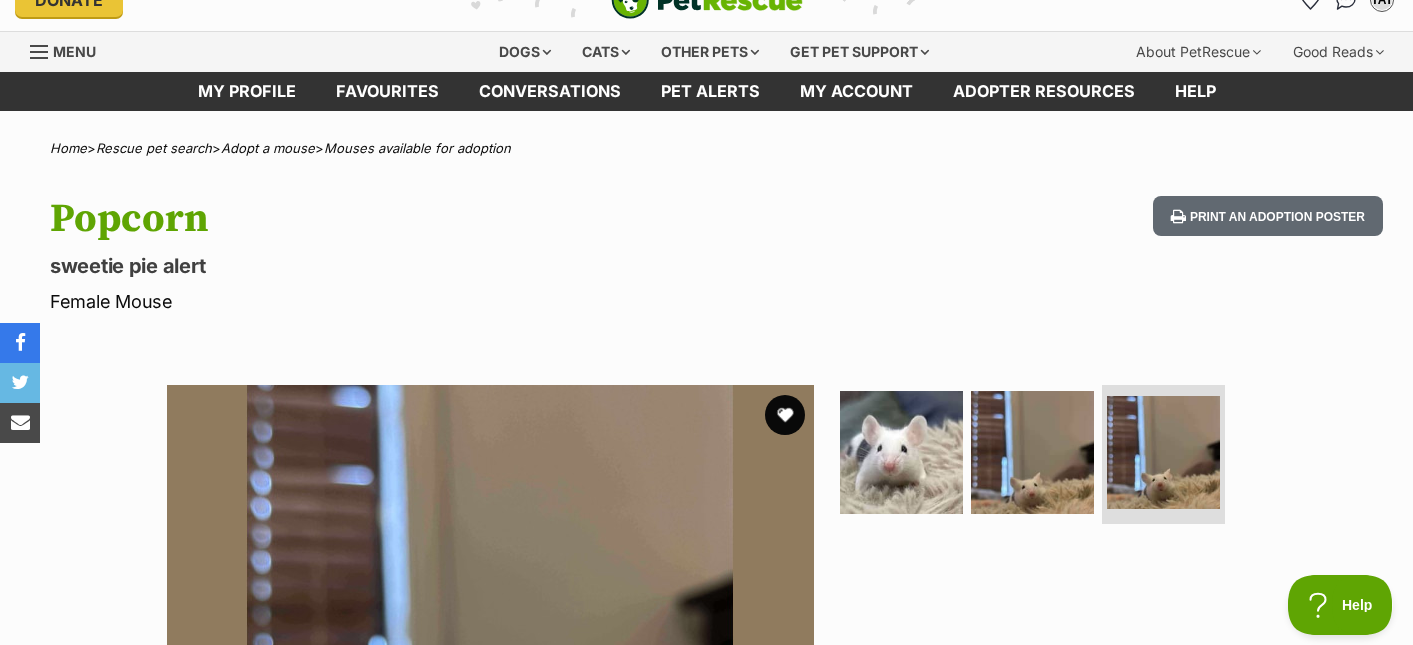 scroll, scrollTop: 0, scrollLeft: 0, axis: both 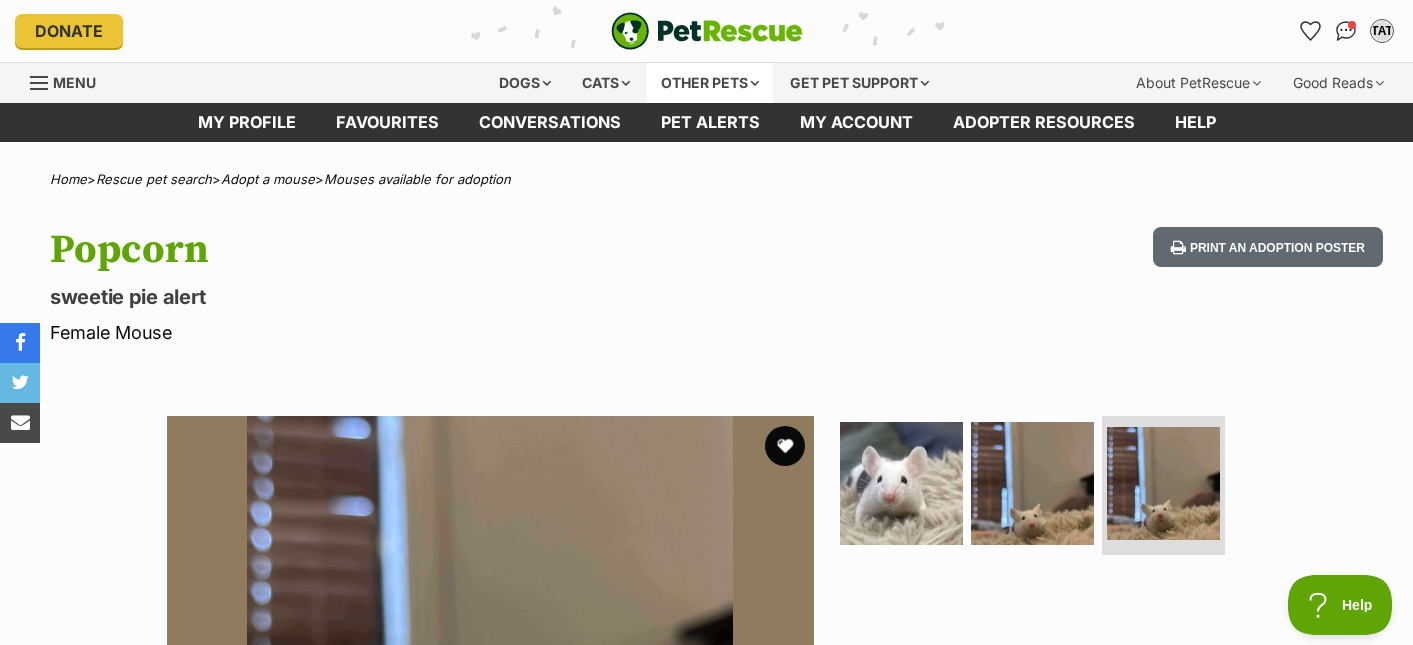 click on "Other pets" at bounding box center [710, 83] 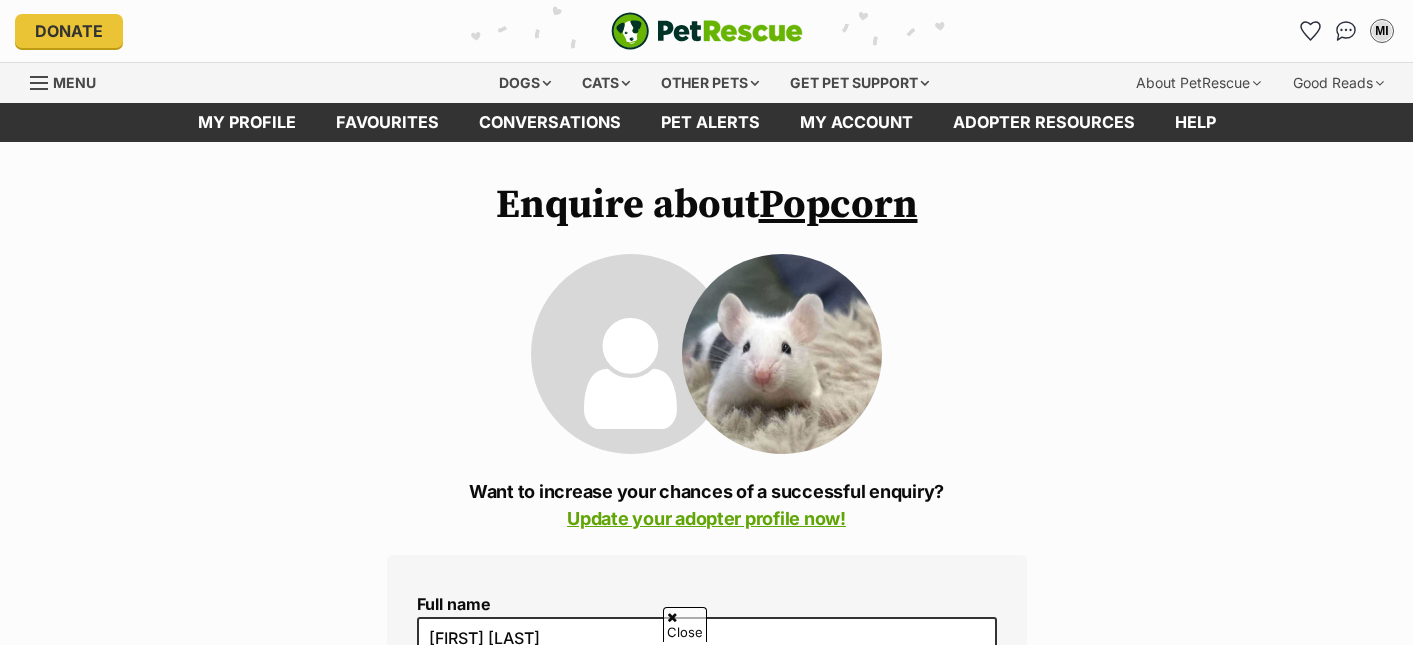 scroll, scrollTop: 231, scrollLeft: 0, axis: vertical 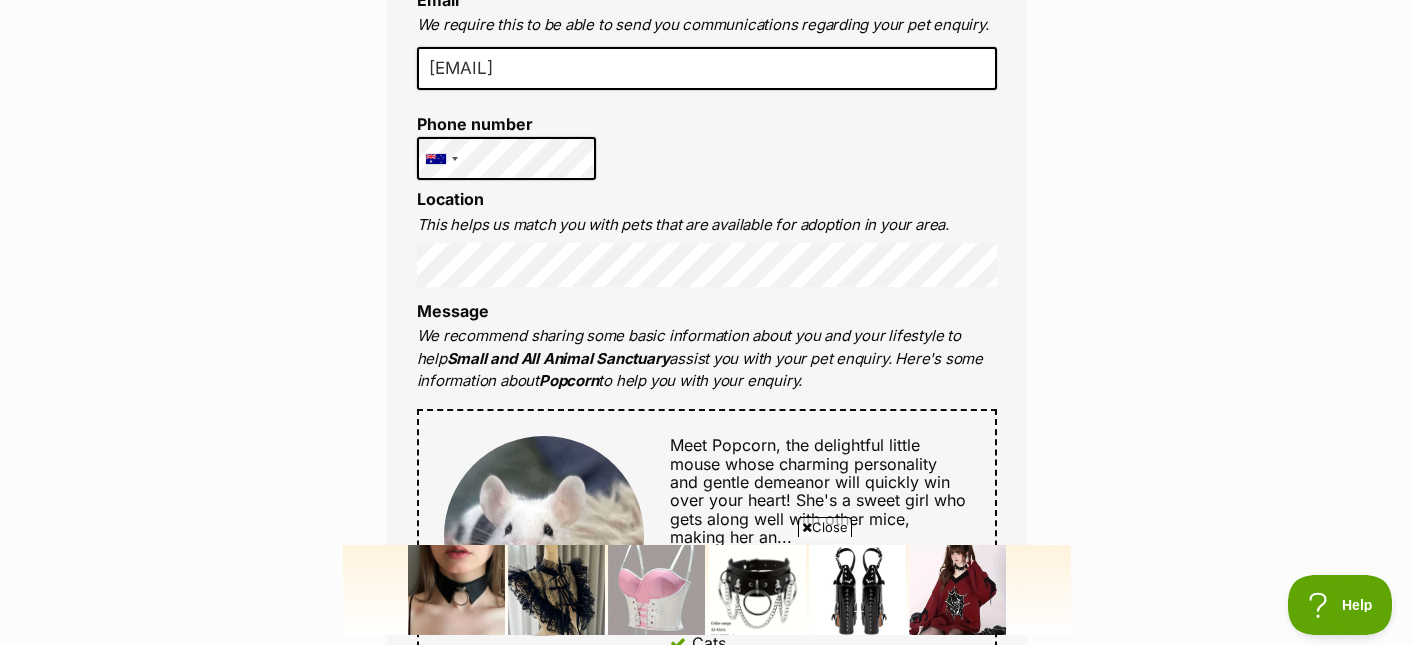 click on "Enquire about  Popcorn
Want to increase your chances of a successful enquiry?
Update your adopter profile now!
Full name [FIRST] [LAST]
Email
We require this to be able to send you communications regarding your pet enquiry.
[EMAIL]
Phone number United States +1 United Kingdom +44 Afghanistan (‫افغانستان‬‎) +93 Albania (Shqipëri) +355 Algeria (‫الجزائر‬‎) +213 American Samoa +1684 Andorra +376 Angola +244 Anguilla +1264 Antigua and Barbuda +1268 Argentina +54 Armenia (Հայաստան) +374 Aruba +297 Australia +61 Austria (Österreich) +43 Azerbaijan ( Azərbaycan) +994 Bahamas +1242 Bahrain (‫البحرين‬‎) +973 Bangladesh (বাংলাদেশ) +880 Barbados +1246 Belarus (Беларусь) +375 Belgium (België) +32 Belize +501 Benin (Bénin) +229 Bermuda +1441 Bhutan (འབྲུག) +975 Bolivia +591 Bosnia and Herzegovina (Босна и Херцеговина) +387 Botswana +267 Brazil (Brasil) +55" at bounding box center [706, 818] 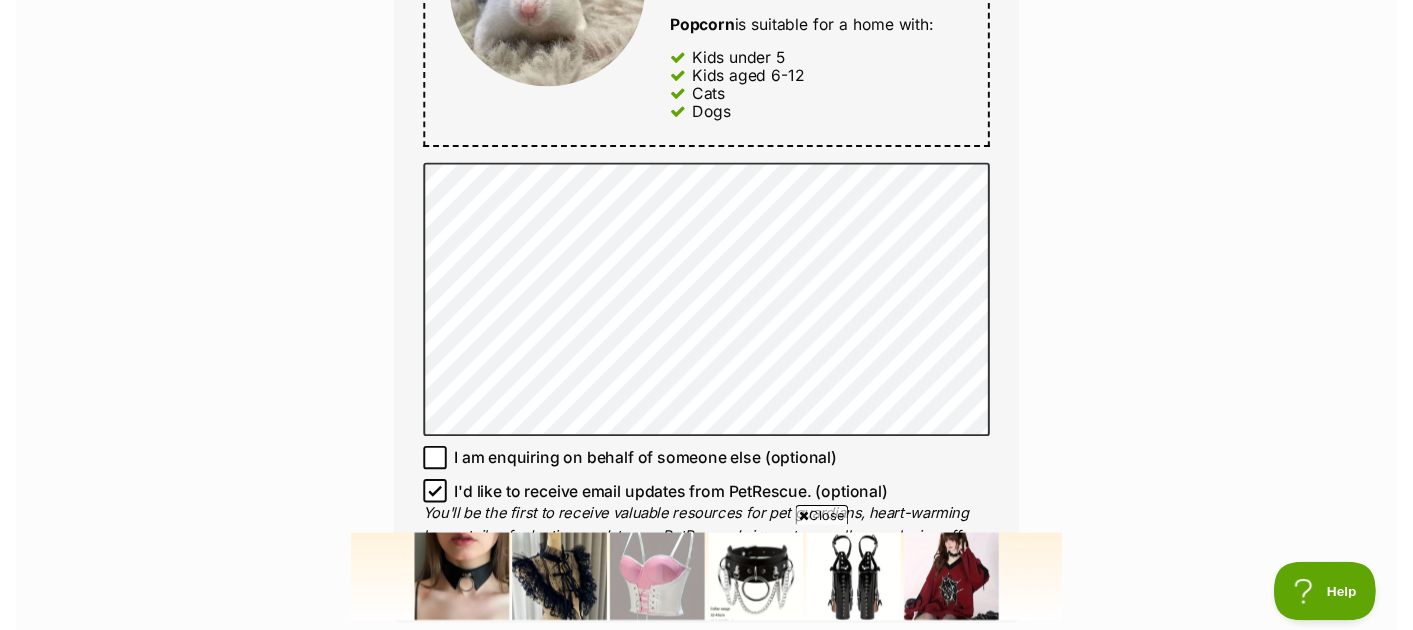 scroll, scrollTop: 1227, scrollLeft: 0, axis: vertical 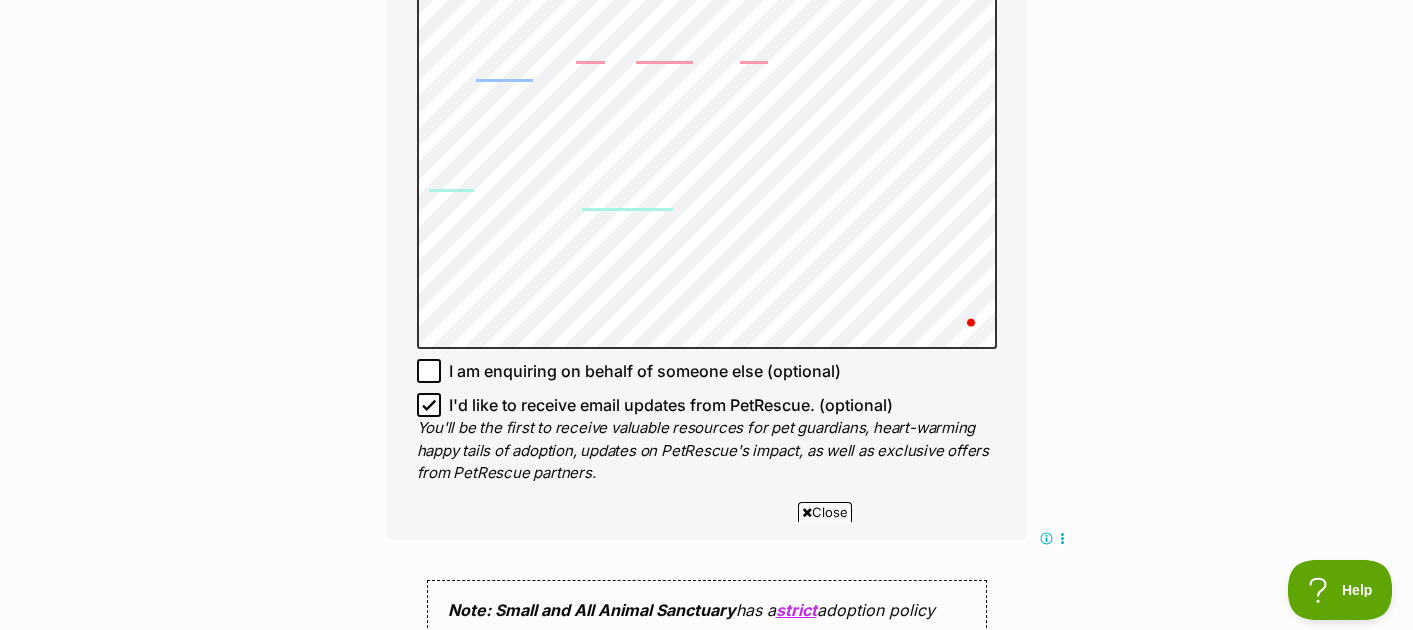 click on "Enquire about  Popcorn
Want to increase your chances of a successful enquiry?
Update your adopter profile now!
Full name Mackenzie Inskip
Email
We require this to be able to send you communications regarding your pet enquiry.
lolyfun109@gmail.com
Phone number United States +1 United Kingdom +44 Afghanistan (‫افغانستان‬‎) +93 Albania (Shqipëri) +355 Algeria (‫الجزائر‬‎) +213 American Samoa +1684 Andorra +376 Angola +244 Anguilla +1264 Antigua and Barbuda +1268 Argentina +54 Armenia (Հայաստան) +374 Aruba +297 Australia +61 Austria (Österreich) +43 Azerbaijan (Azərbaycan) +994 Bahamas +1242 Bahrain (‫البحرين‬‎) +973 Bangladesh (বাংলাদেশ) +880 Barbados +1246 Belarus (Беларусь) +375 Belgium (België) +32 Belize +501 Benin (Bénin) +229 Bermuda +1441 Bhutan (འབྲུག) +975 Bolivia +591 Bosnia and Herzegovina (Босна и Херцеговина) +387 Botswana +267 Brazil (Brasil) +55 +1" at bounding box center (707, 135) 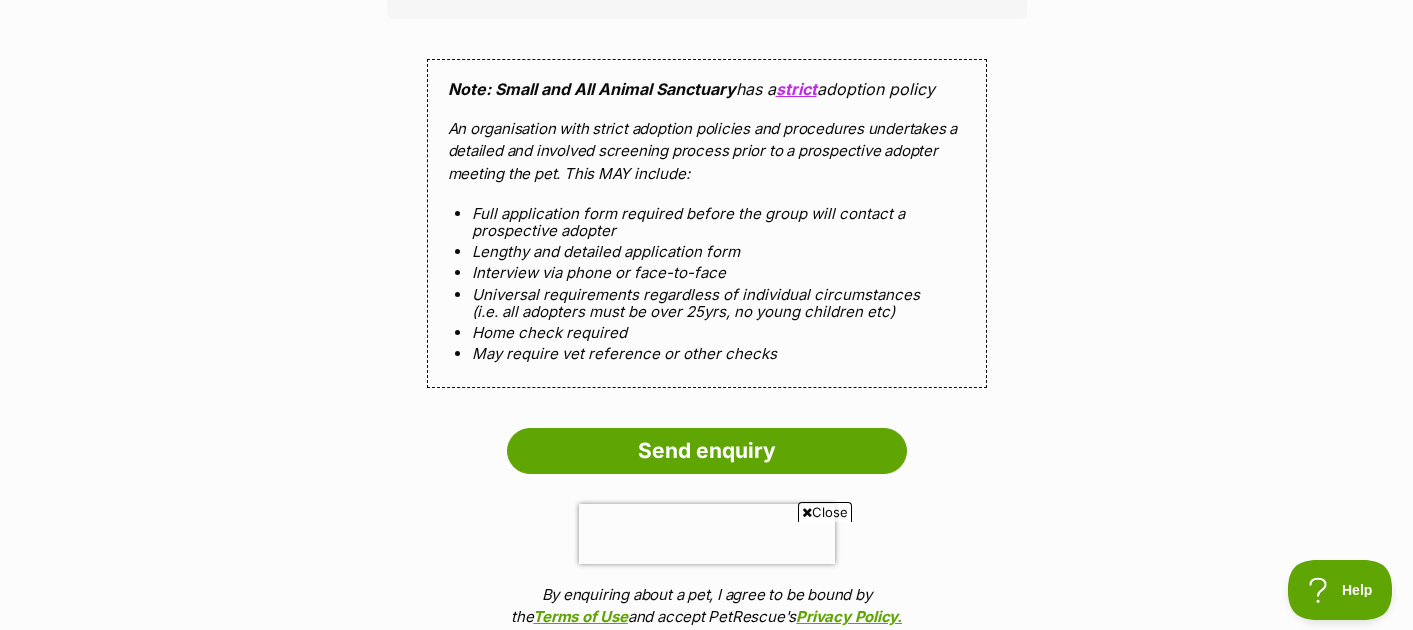 scroll, scrollTop: 0, scrollLeft: 0, axis: both 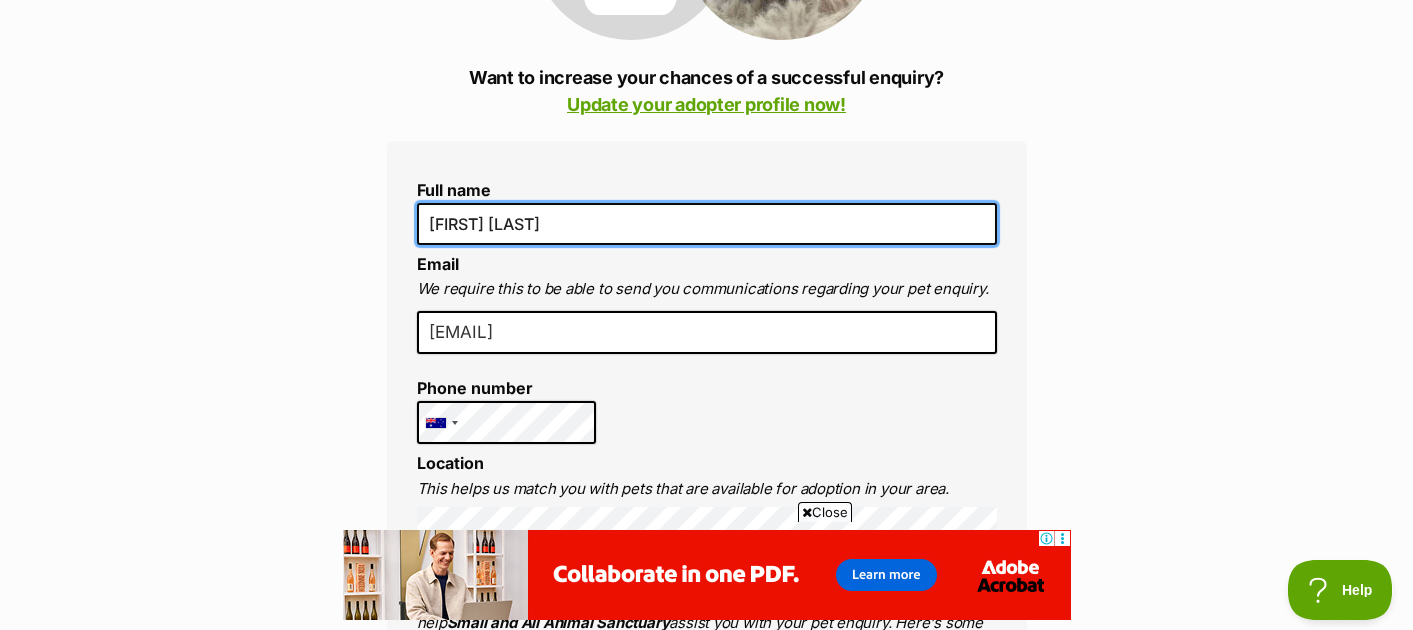 click on "[FIRST] [LAST]" at bounding box center [707, 224] 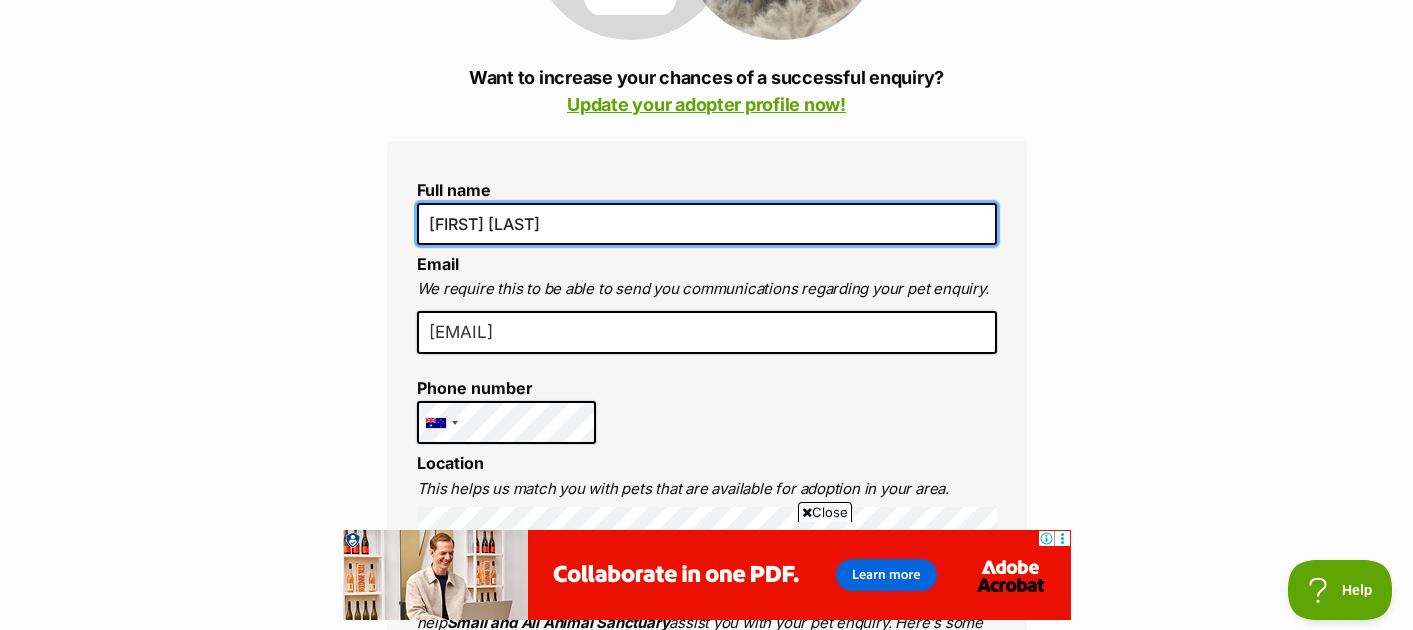 drag, startPoint x: 465, startPoint y: 223, endPoint x: 397, endPoint y: 223, distance: 68 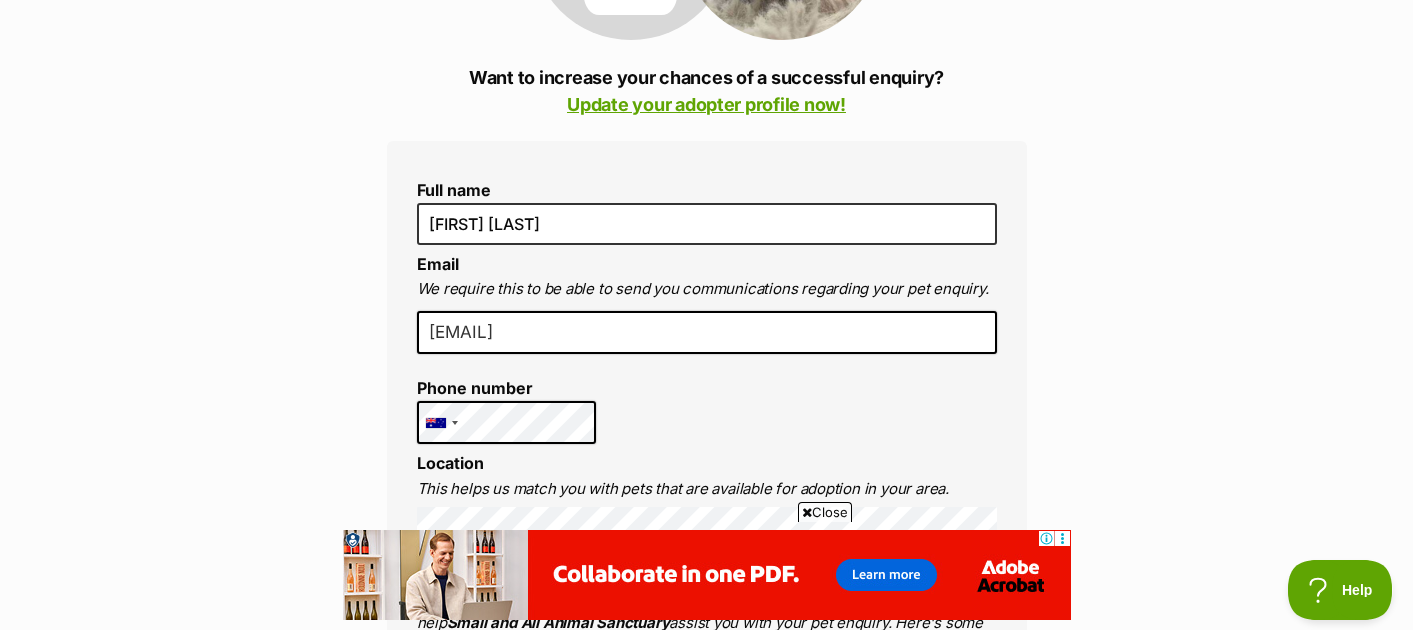 click on "Enquire about  Popcorn
Want to increase your chances of a successful enquiry?
Update your adopter profile now!
Full name Kenzie Inskip
Email
We require this to be able to send you communications regarding your pet enquiry.
lolyfun109@gmail.com
Phone number United States +1 United Kingdom +44 Afghanistan (‫افغانستان‬‎) +93 Albania (Shqipëri) +355 Algeria (‫الجزائر‬‎) +213 American Samoa +1684 Andorra +376 Angola +244 Anguilla +1264 Antigua and Barbuda +1268 Argentina +54 Armenia (Հայաստան) +374 Aruba +297 Australia +61 Austria (Österreich) +43 Azerbaijan (Azərbaycan) +994 Bahamas +1242 Bahrain (‫البحرين‬‎) +973 Bangladesh (বাংলাদেশ) +880 Barbados +1246 Belarus (Беларусь) +375 Belgium (België) +32 Belize +501 Benin (Bénin) +229 Bermuda +1441 Bhutan (འབྲུག) +975 Bolivia +591 Bosnia and Herzegovina (Босна и Херцеговина) +387 Botswana +267 Brazil (Brasil) +55 +1" at bounding box center (706, 1119) 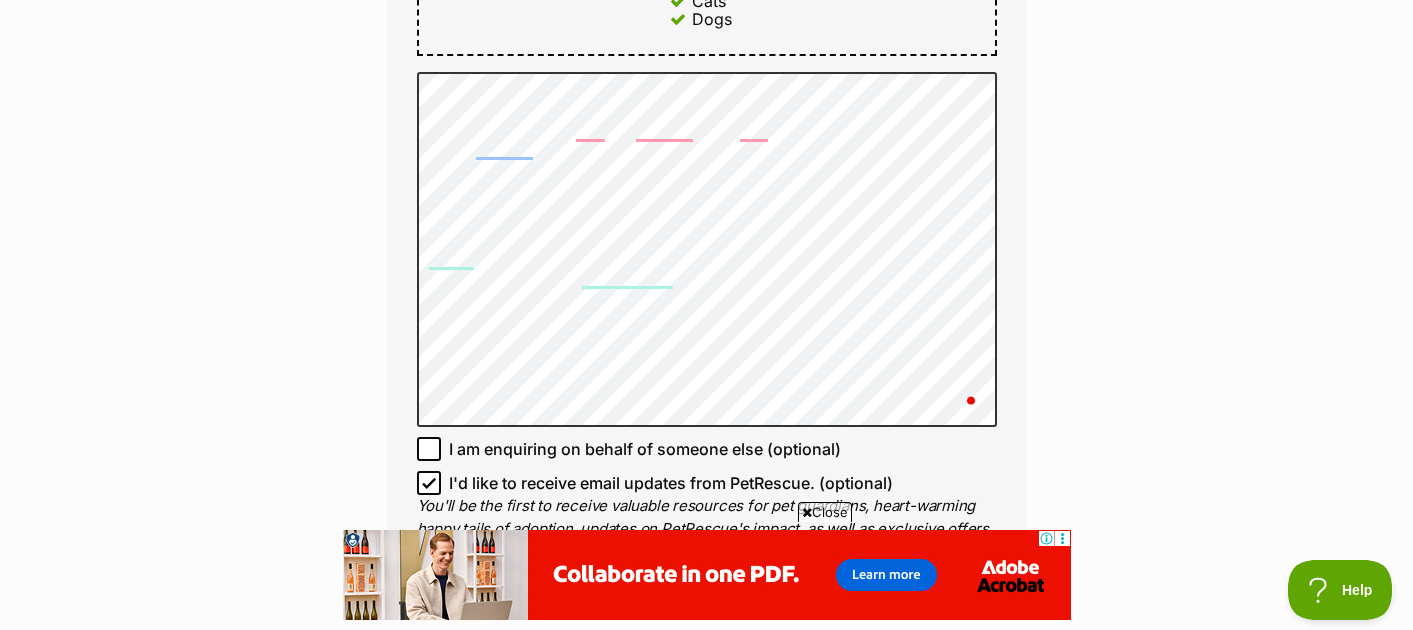 scroll, scrollTop: 1322, scrollLeft: 1, axis: both 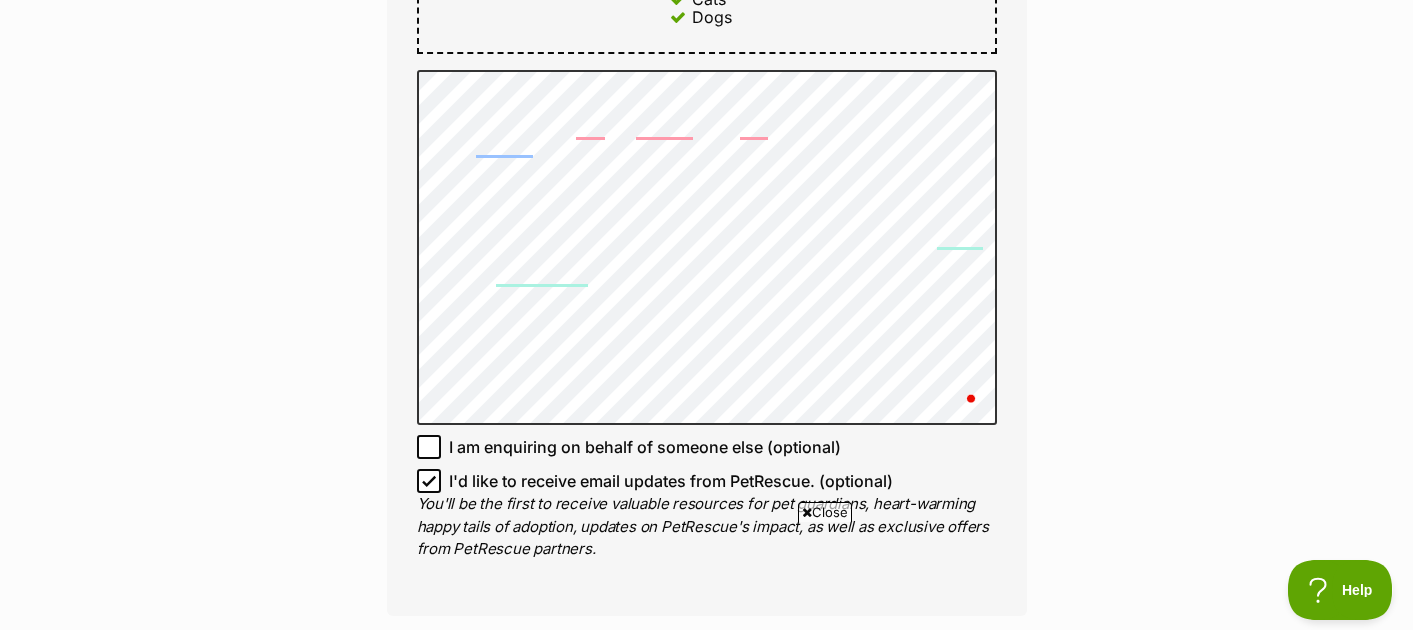 click on "Enquire about  Popcorn
Want to increase your chances of a successful enquiry?
Update your adopter profile now!
Full name Kenzie Inskip
Email
We require this to be able to send you communications regarding your pet enquiry.
lolyfun109@gmail.com
Phone number United States +1 United Kingdom +44 Afghanistan (‫افغانستان‬‎) +93 Albania (Shqipëri) +355 Algeria (‫الجزائر‬‎) +213 American Samoa +1684 Andorra +376 Angola +244 Anguilla +1264 Antigua and Barbuda +1268 Argentina +54 Armenia (Հայաստան) +374 Aruba +297 Australia +61 Austria (Österreich) +43 Azerbaijan (Azərbaycan) +994 Bahamas +1242 Bahrain (‫البحرين‬‎) +973 Bangladesh (বাংলাদেশ) +880 Barbados +1246 Belarus (Беларусь) +375 Belgium (België) +32 Belize +501 Benin (Bénin) +229 Bermuda +1441 Bhutan (འབྲུག) +975 Bolivia +591 Bosnia and Herzegovina (Босна и Херцеговина) +387 Botswana +267 Brazil (Brasil) +55 +1" at bounding box center (706, 211) 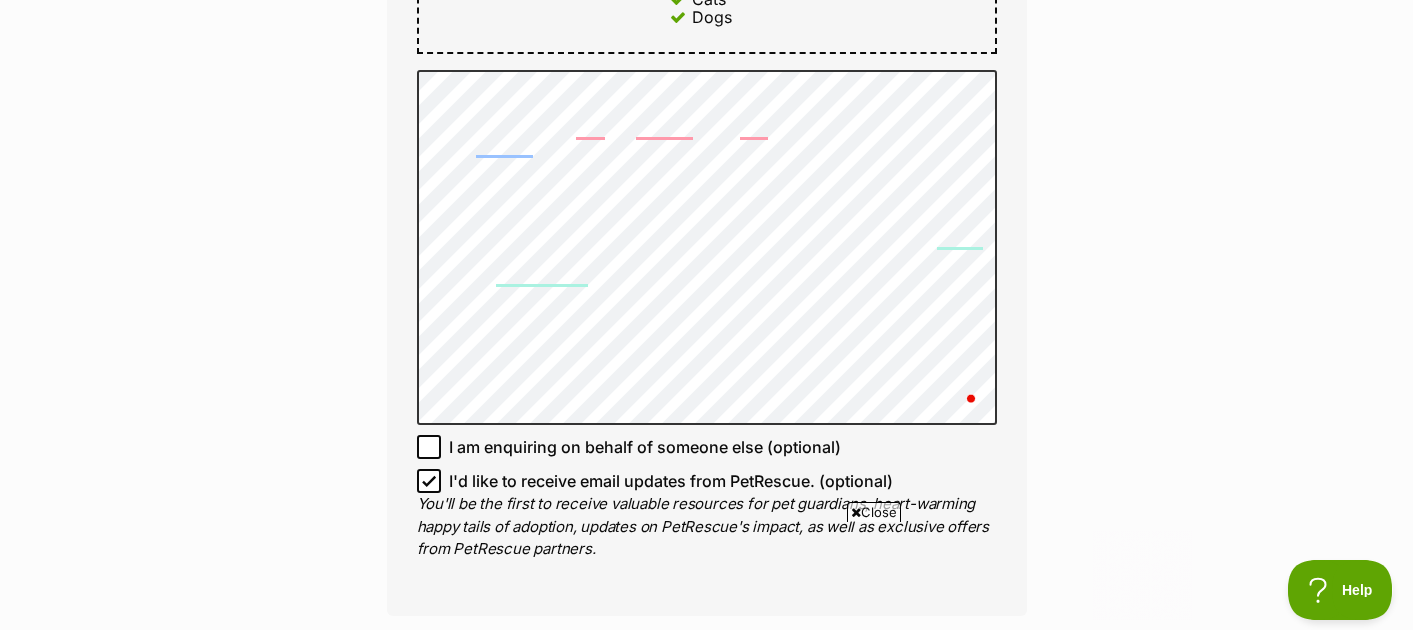 scroll, scrollTop: 0, scrollLeft: 0, axis: both 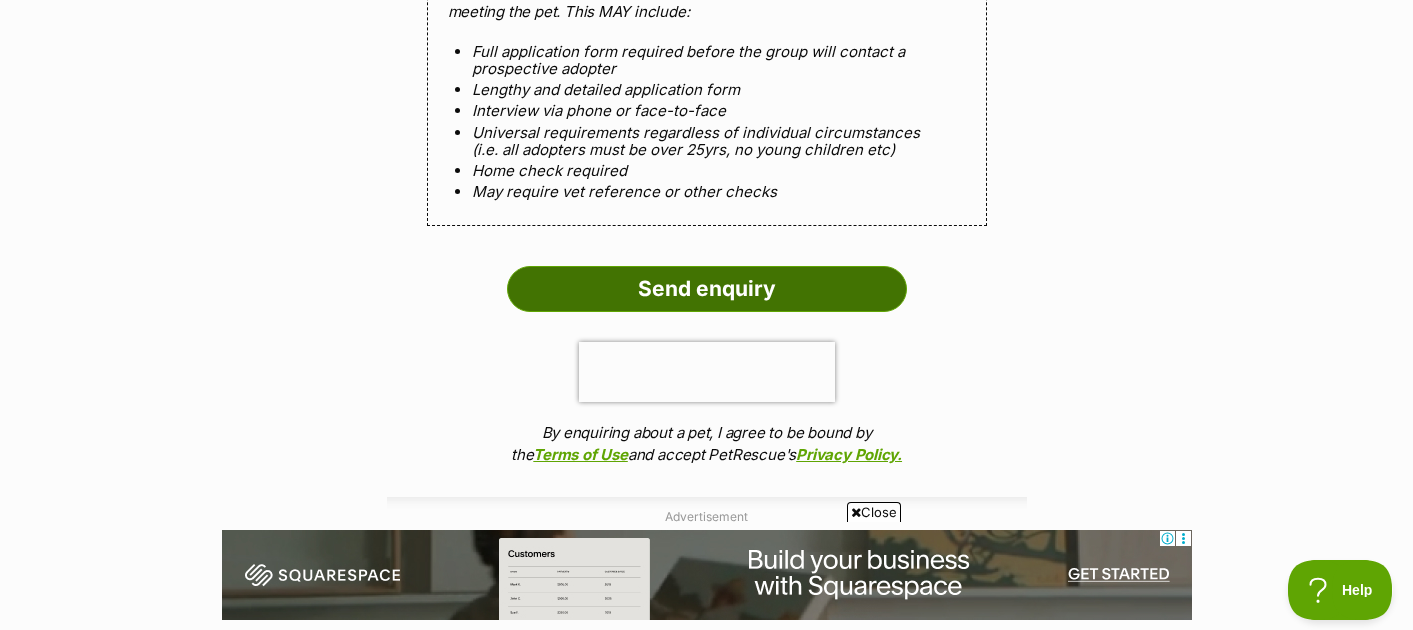 click on "Send enquiry" at bounding box center (707, 289) 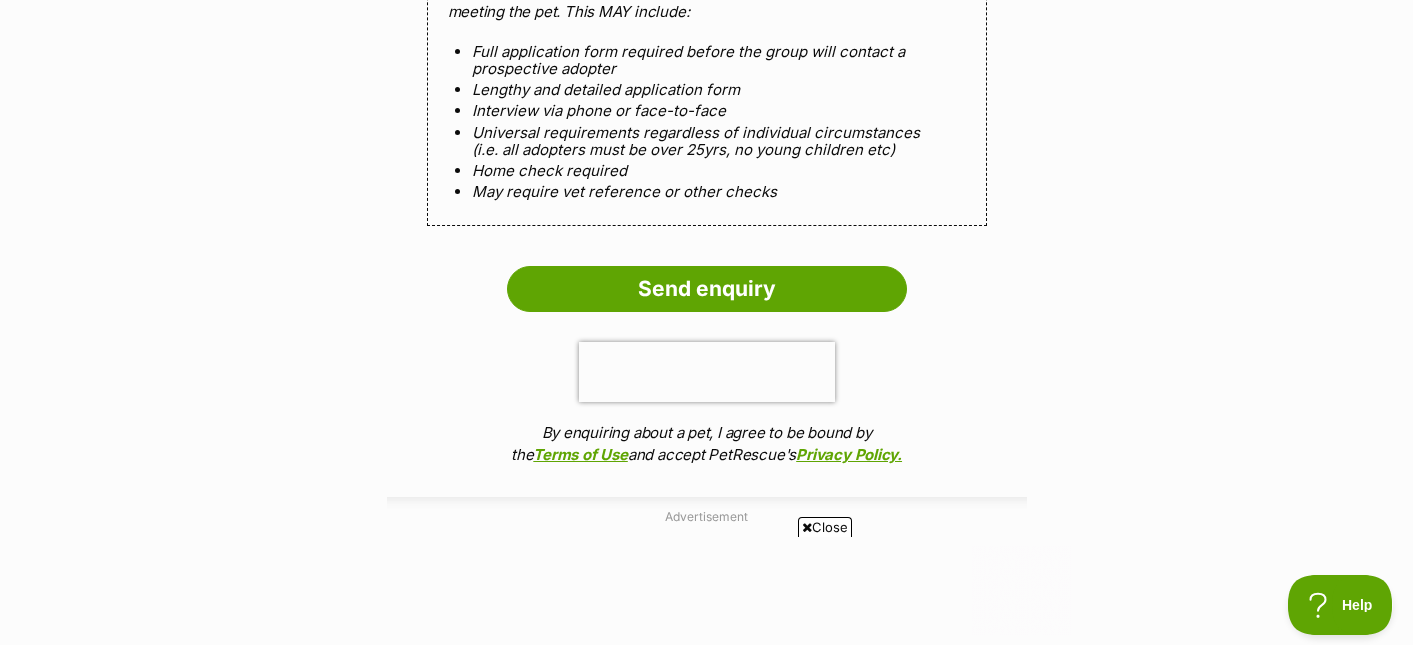 scroll, scrollTop: 0, scrollLeft: 0, axis: both 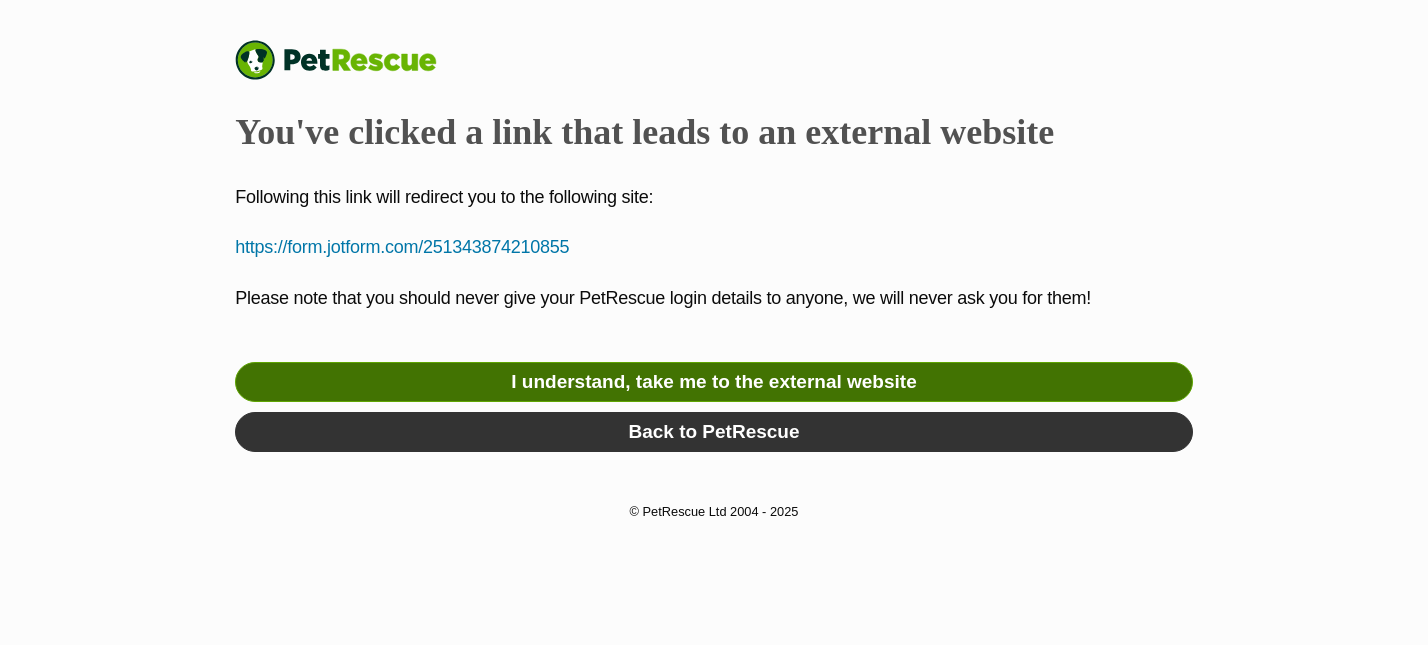 click on "I understand, take me to the external website" at bounding box center [714, 382] 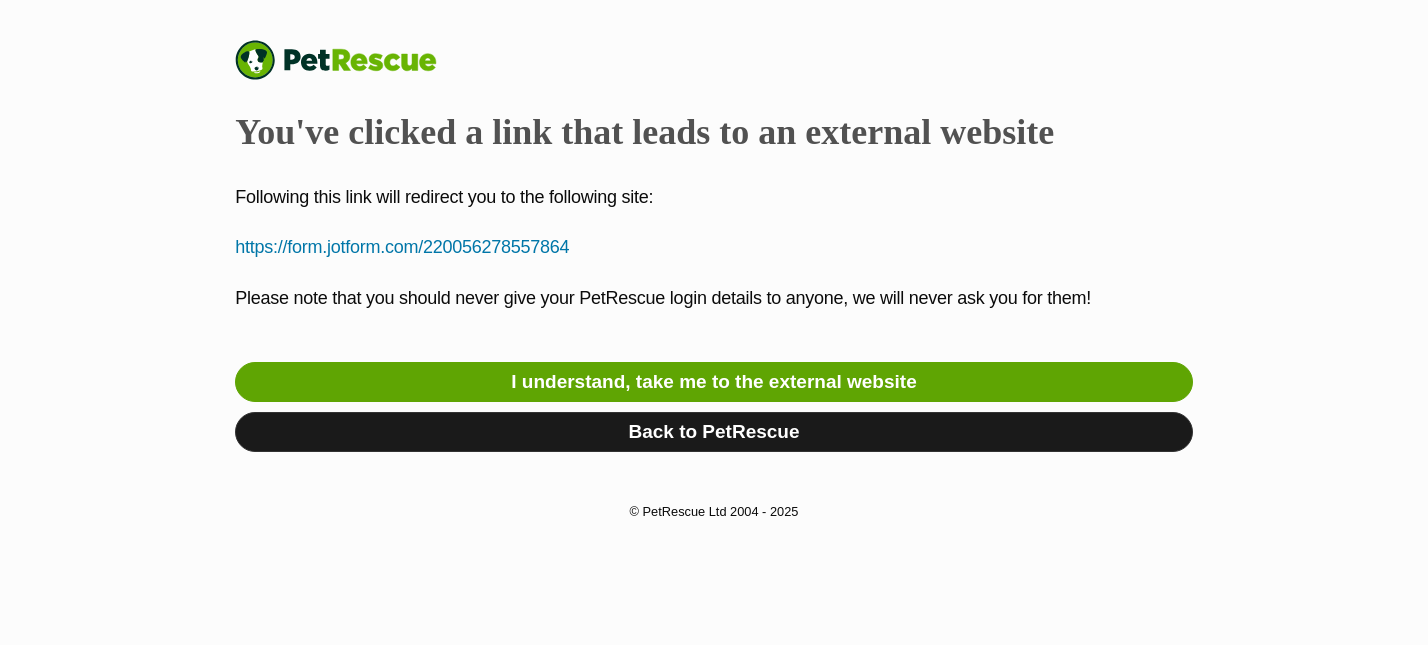 scroll, scrollTop: 0, scrollLeft: 0, axis: both 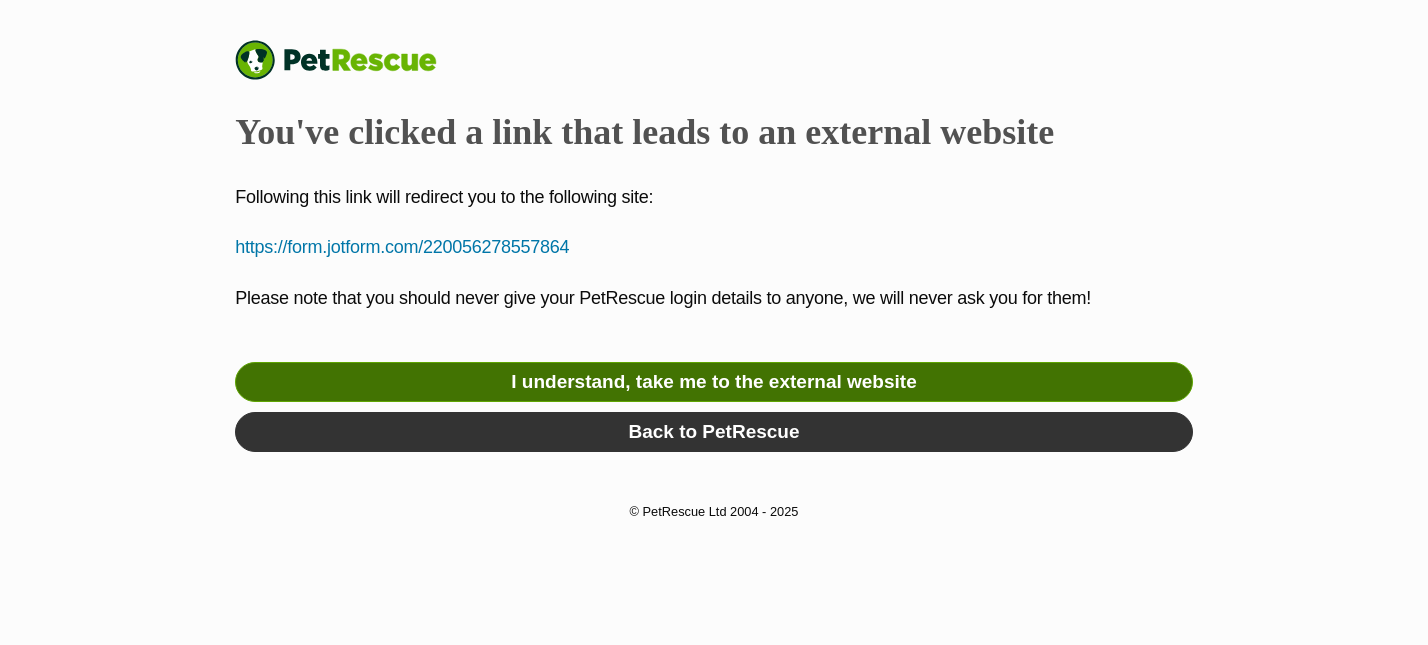 click on "I understand, take me to the external website" at bounding box center [714, 382] 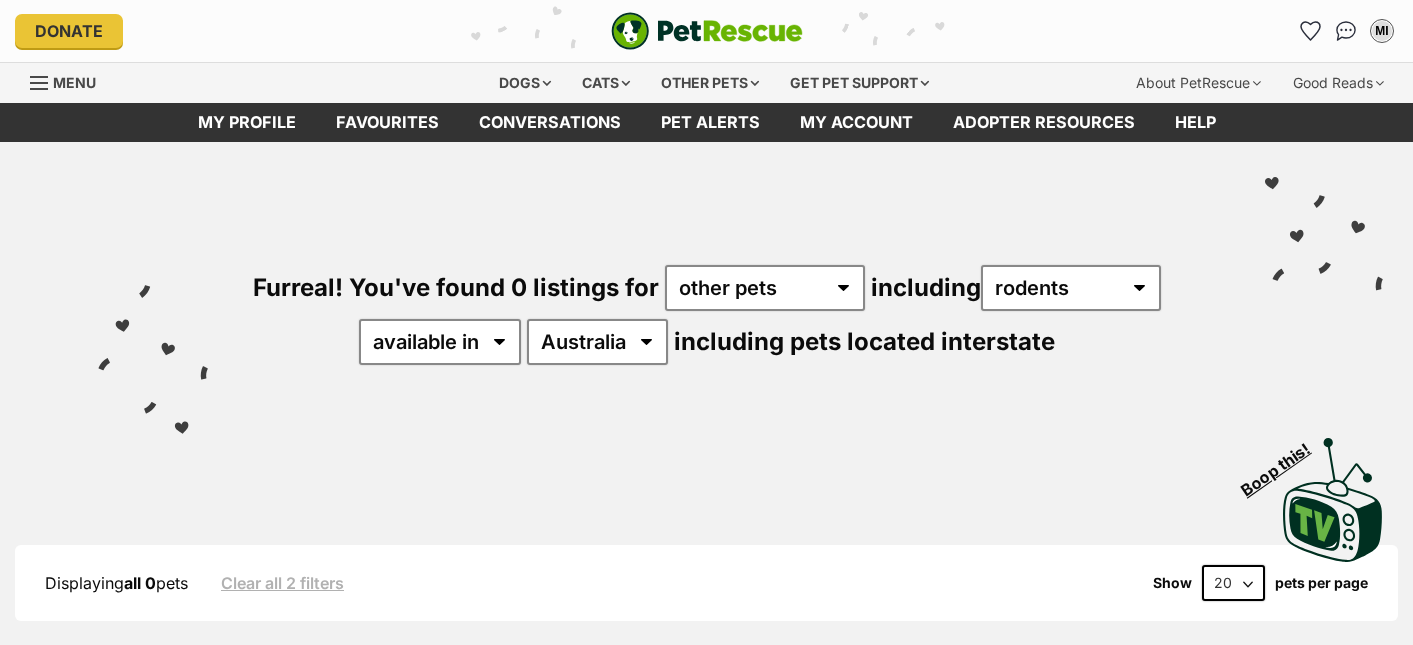 scroll, scrollTop: 0, scrollLeft: 0, axis: both 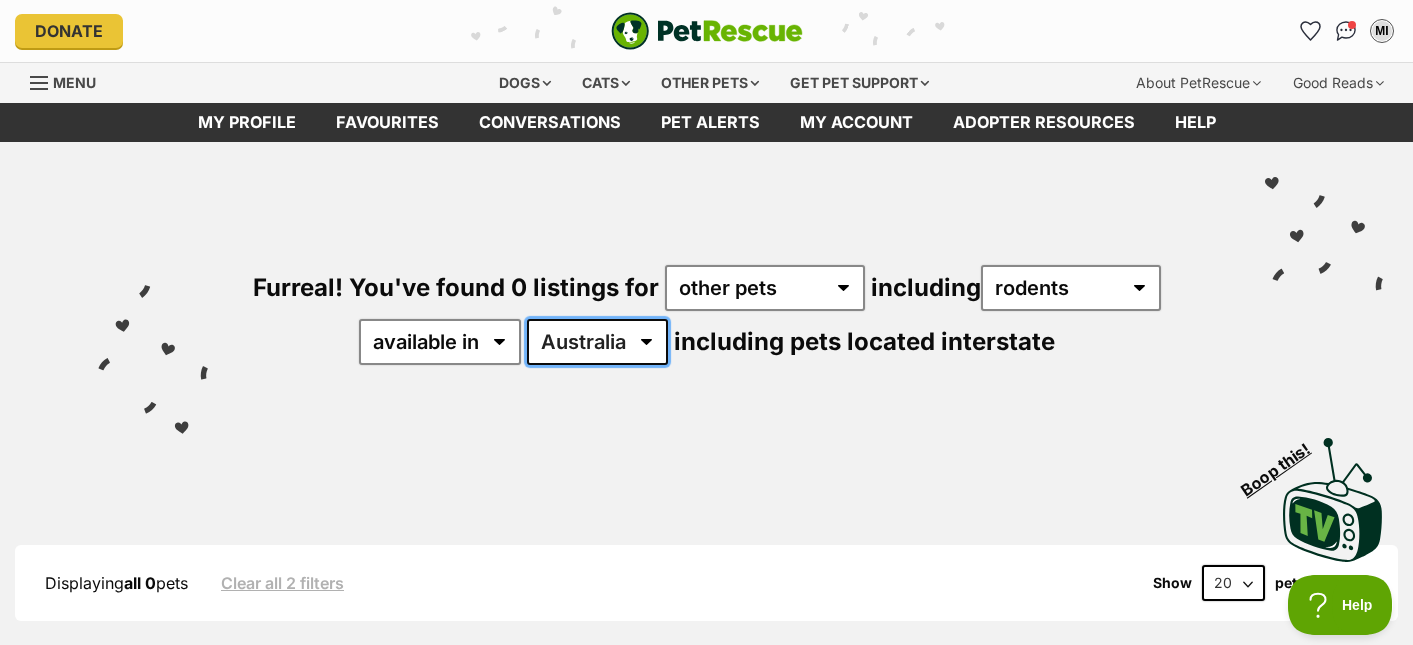 click on "Australia" at bounding box center (597, 342) 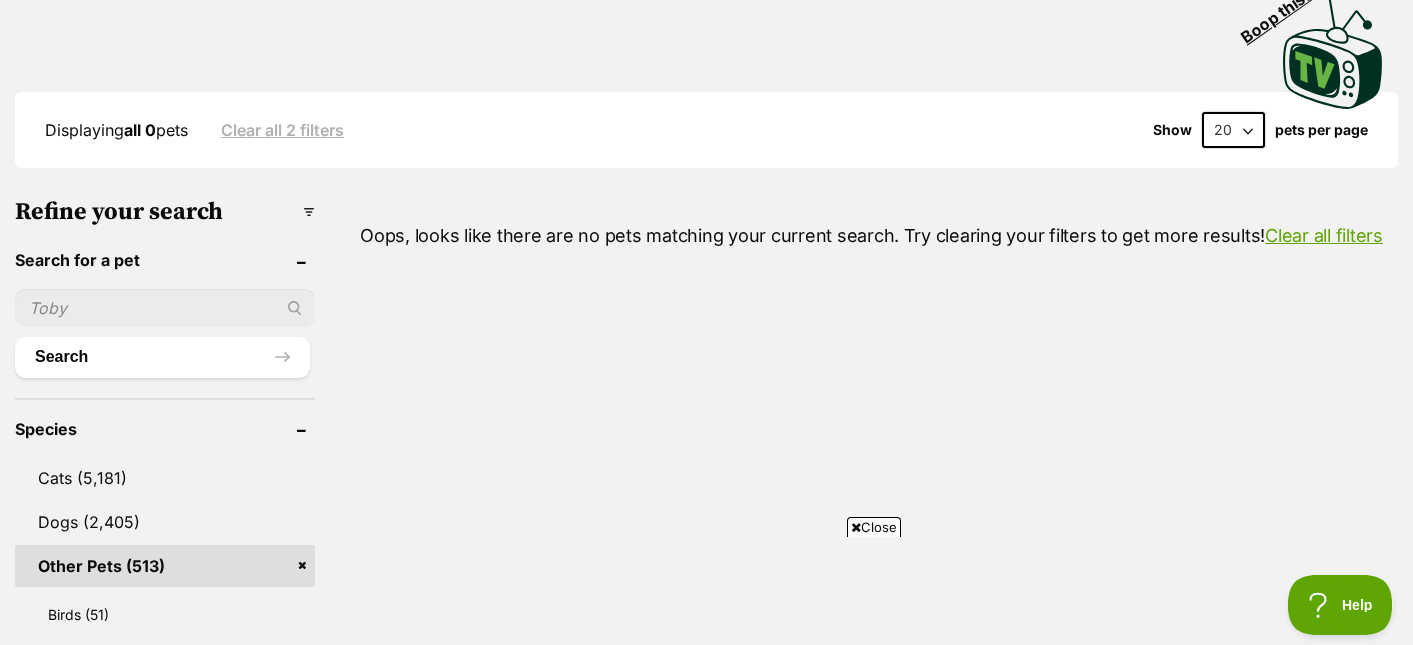 scroll, scrollTop: 0, scrollLeft: 0, axis: both 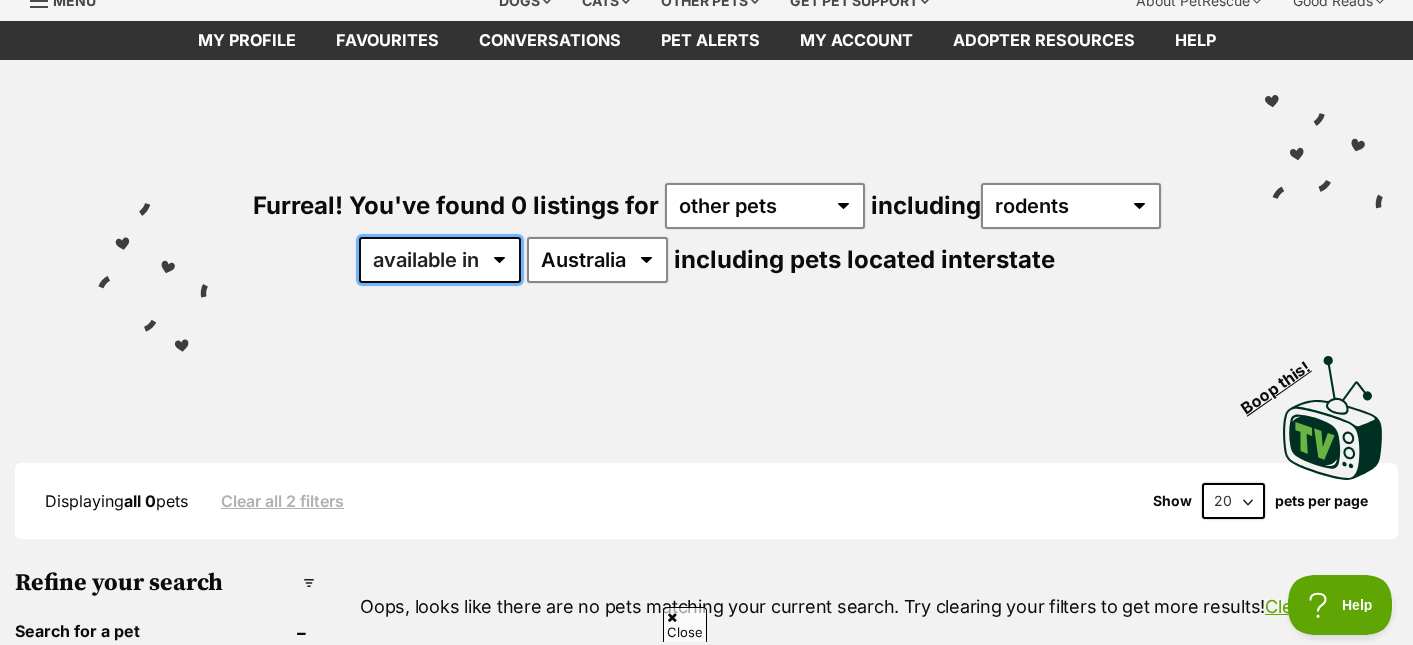 click on "available in
located in" at bounding box center [440, 260] 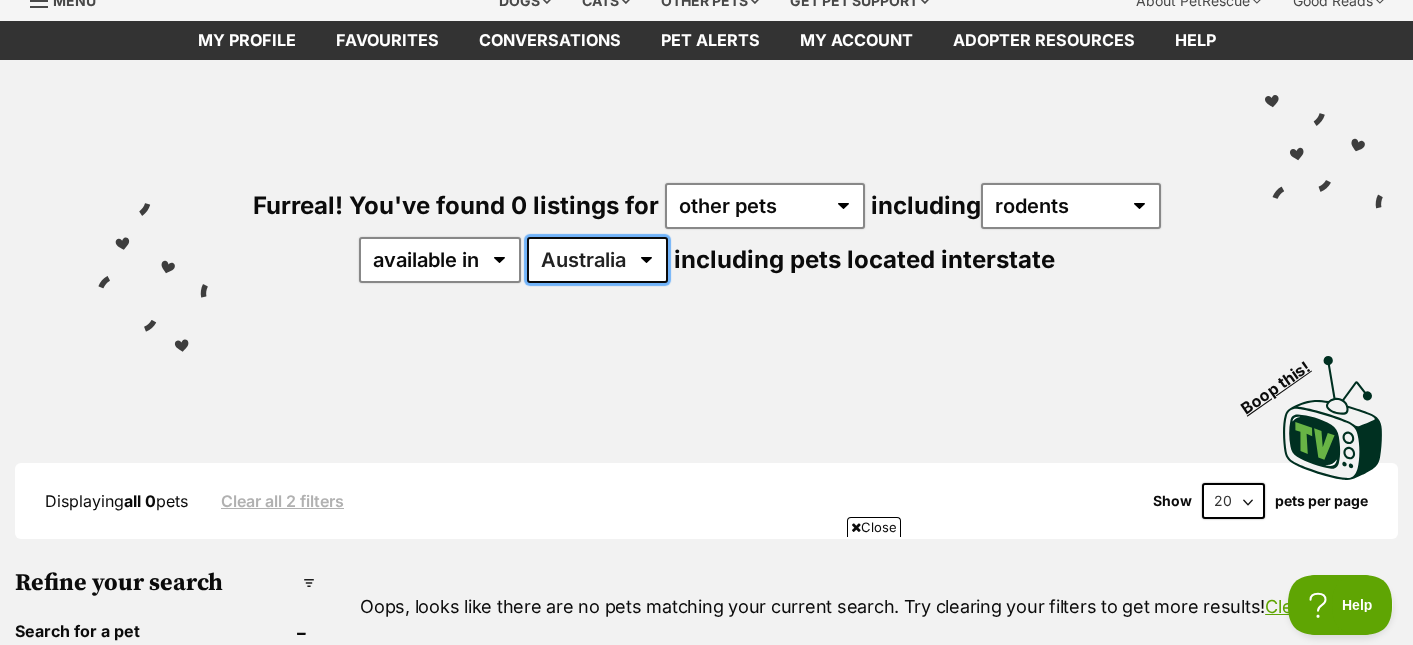 click on "Australia" at bounding box center [597, 260] 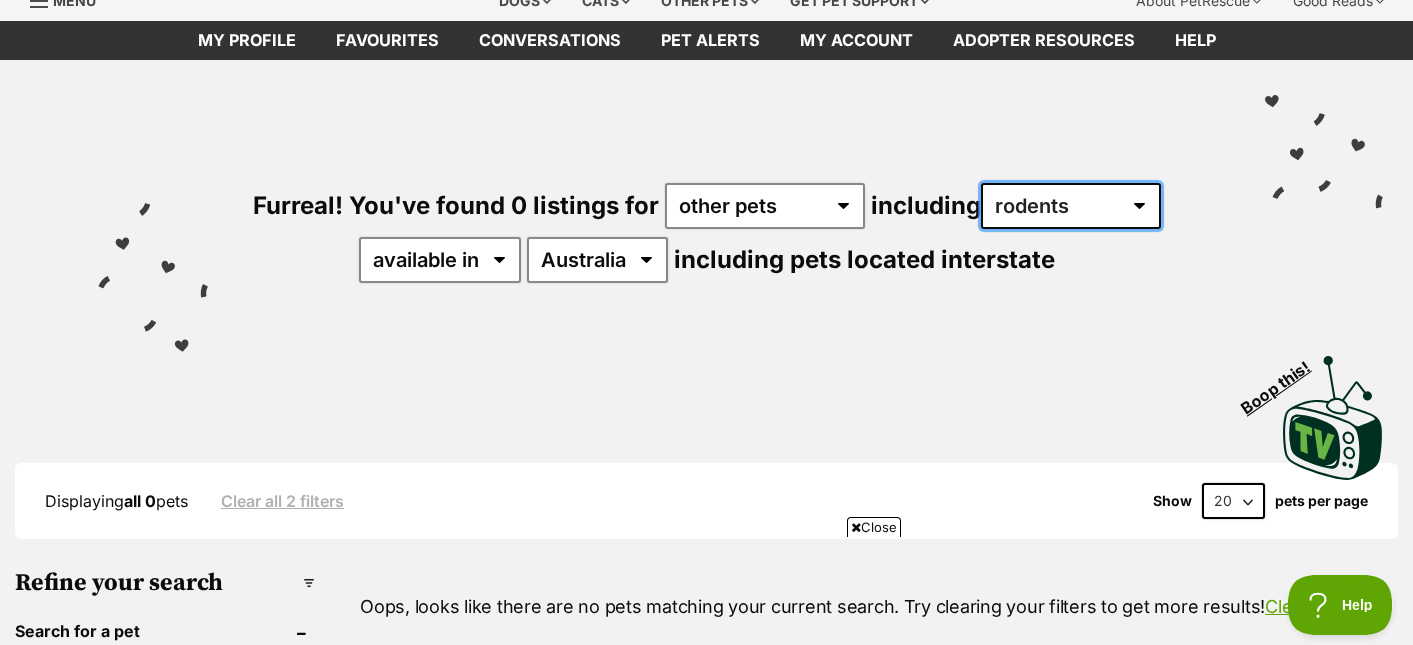 click on "all other pets
Birds
Chickens
Cows
Ducks
Ferrets
Fowls
Goats
Gooses
Guinea Pigs
Horses
Mice
Pigs
Rabbits
Rats
Reptiles
Rodents
Sheep" at bounding box center [1071, 206] 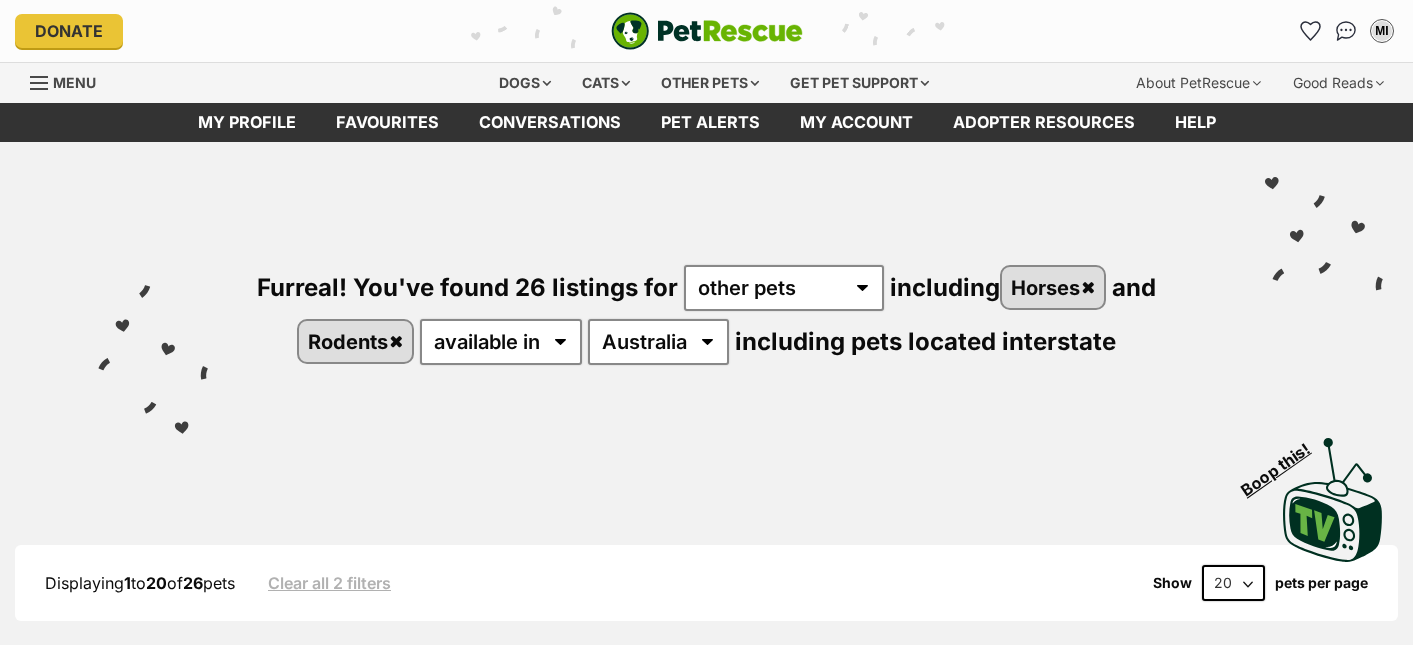 scroll, scrollTop: 0, scrollLeft: 0, axis: both 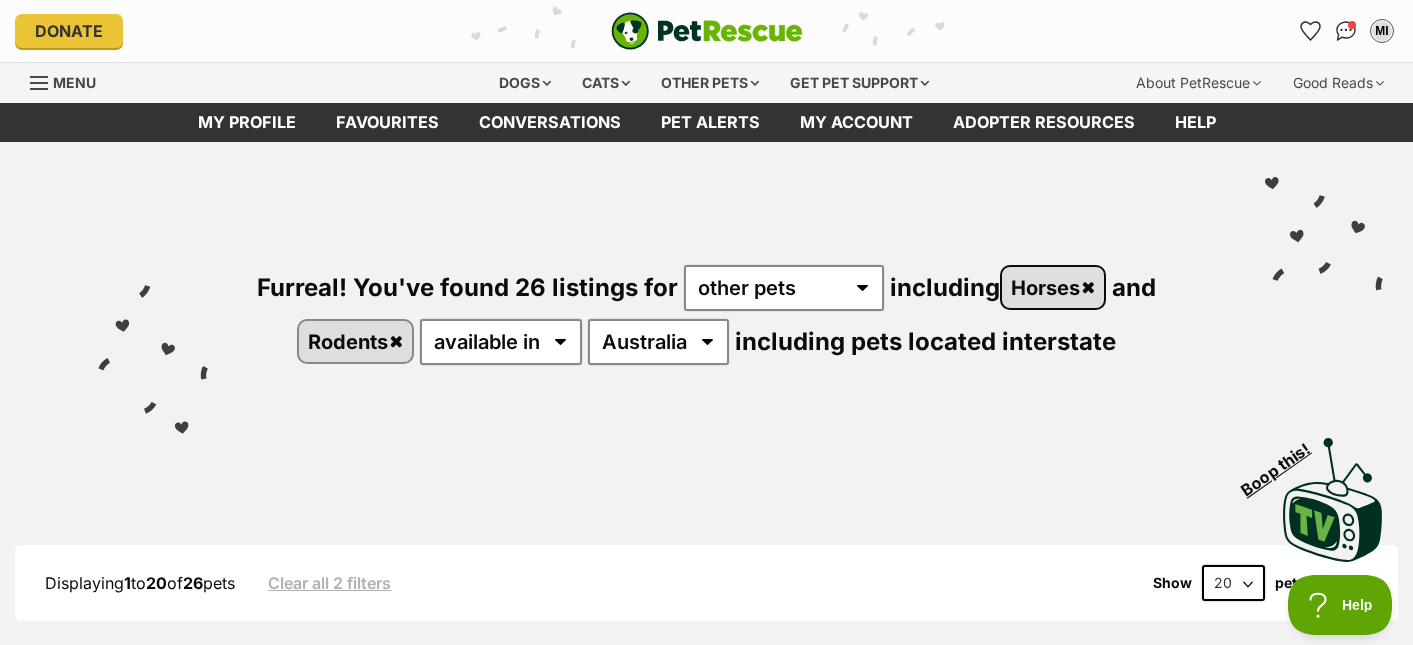 click on "Horses" at bounding box center [1053, 287] 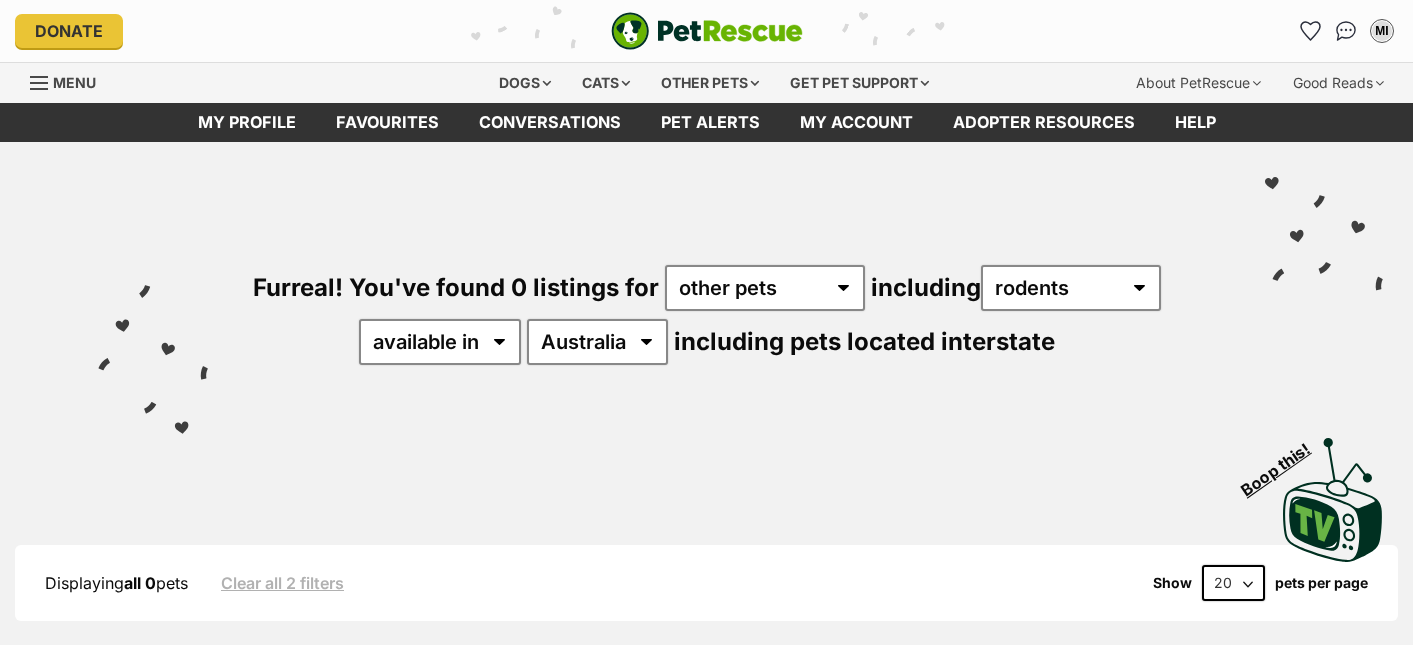 scroll, scrollTop: 0, scrollLeft: 0, axis: both 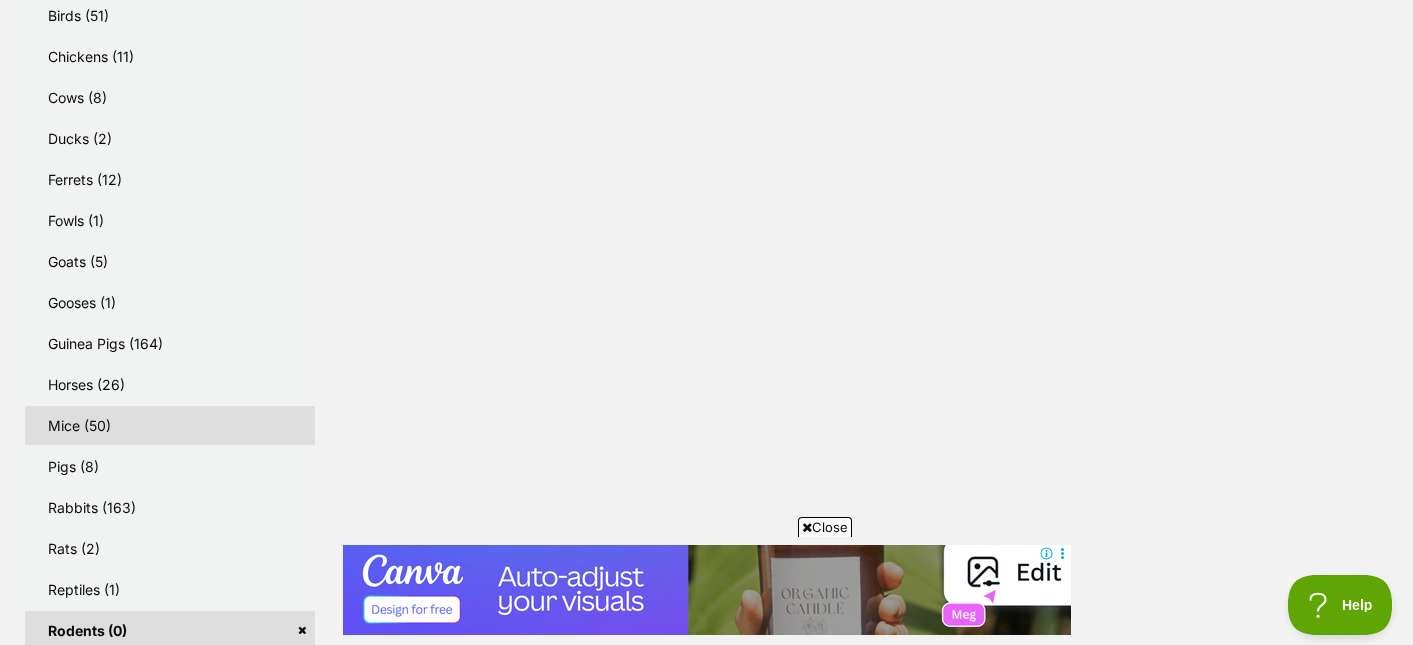 click on "Mice (50)" at bounding box center (170, 425) 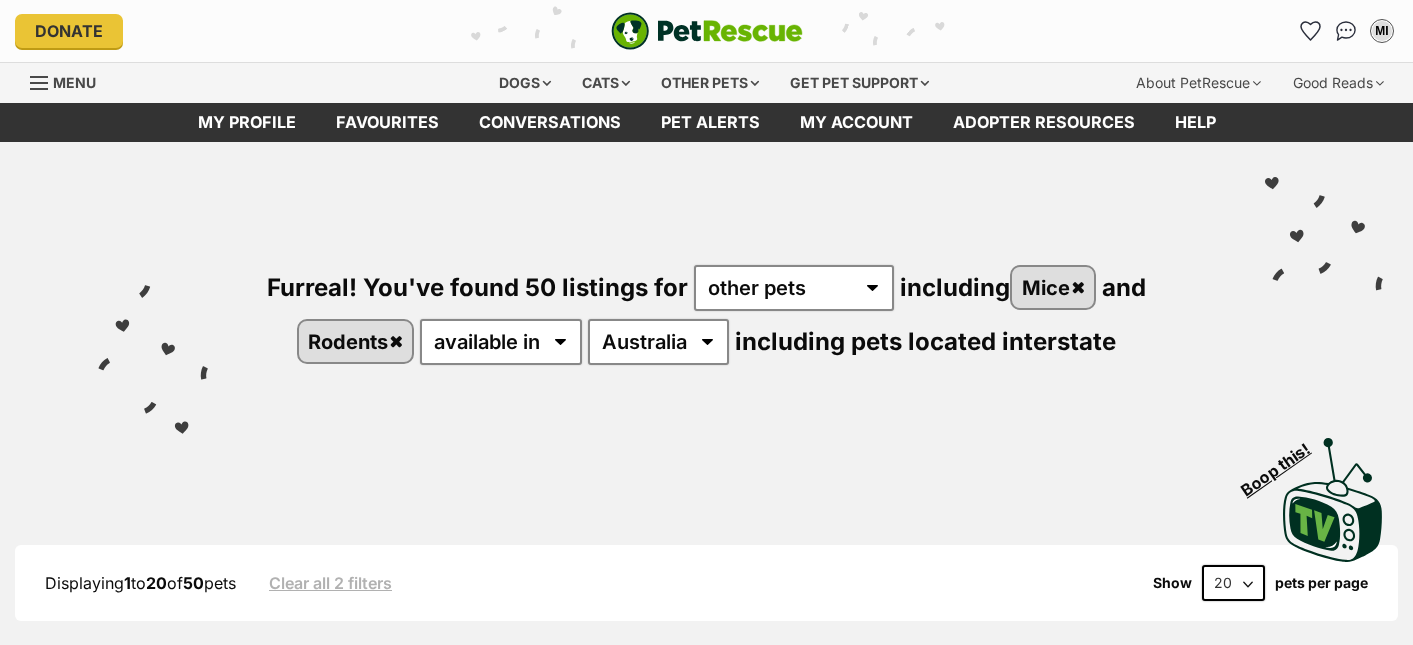 scroll, scrollTop: 0, scrollLeft: 0, axis: both 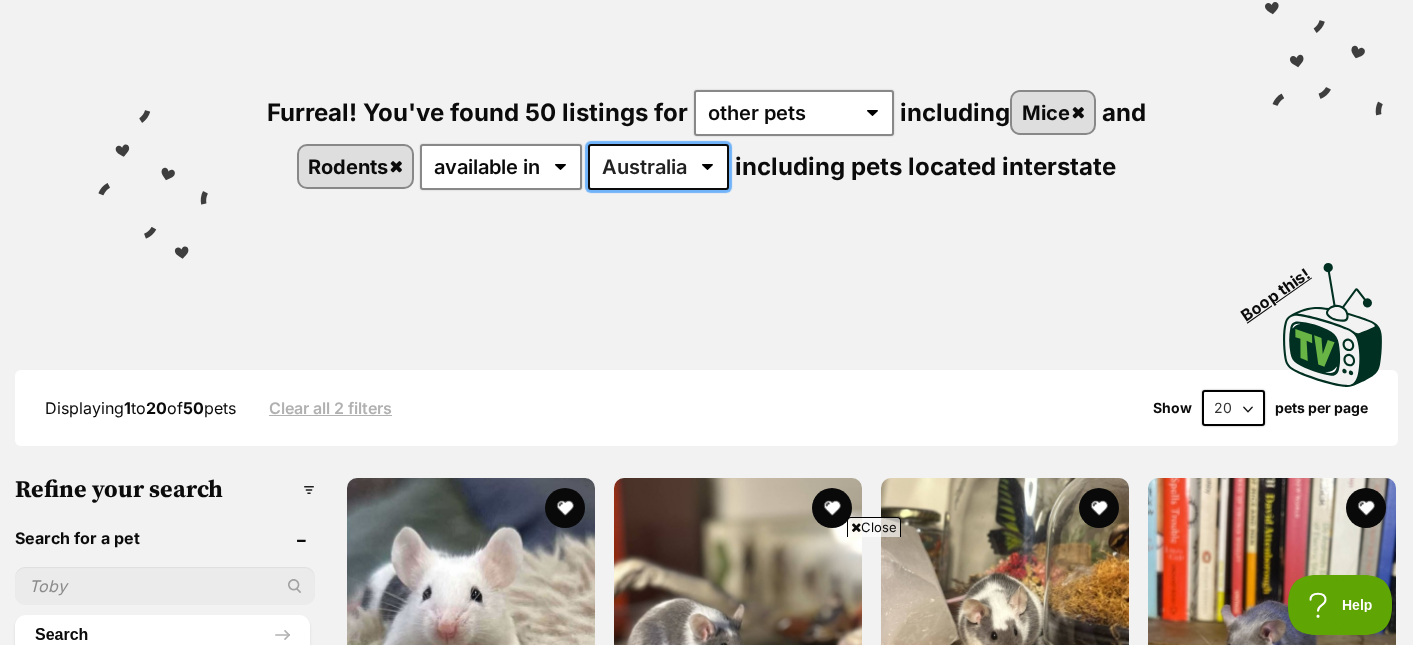 click on "Australia
ACT
NSW
QLD
VIC" at bounding box center [658, 167] 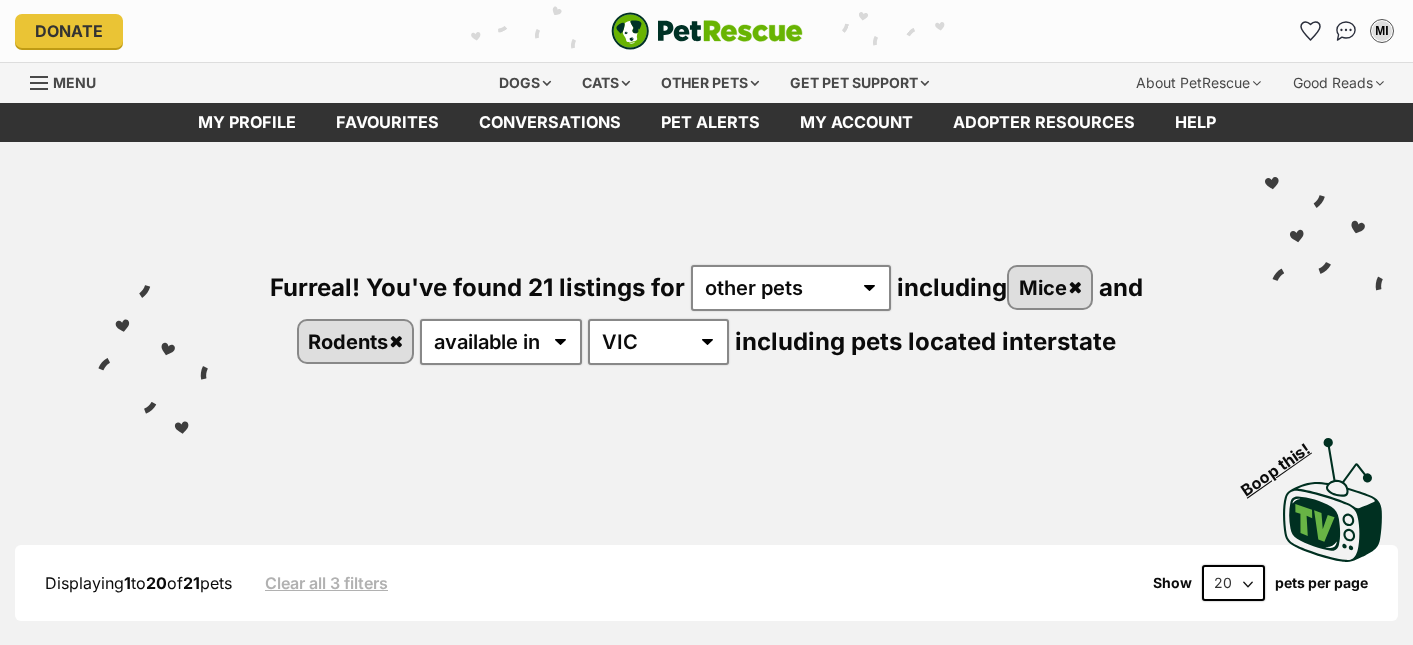 scroll, scrollTop: 0, scrollLeft: 0, axis: both 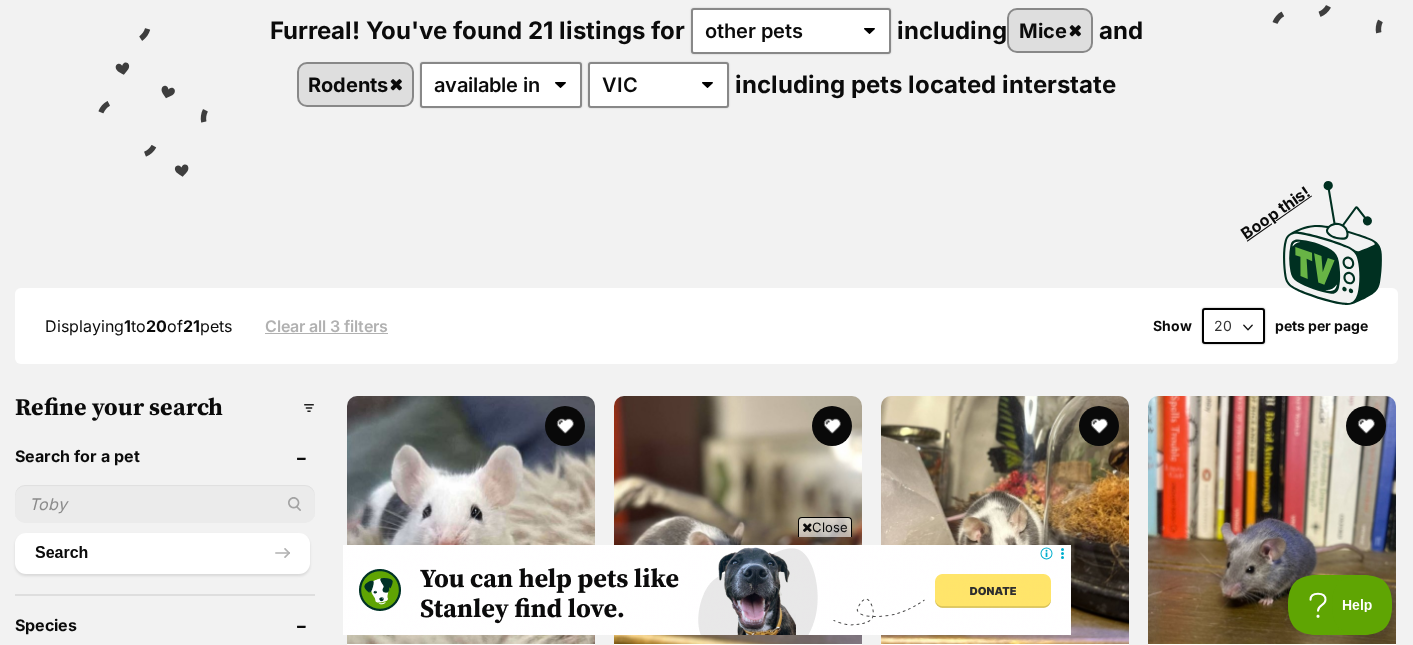 click on "20 40 60" at bounding box center [1233, 326] 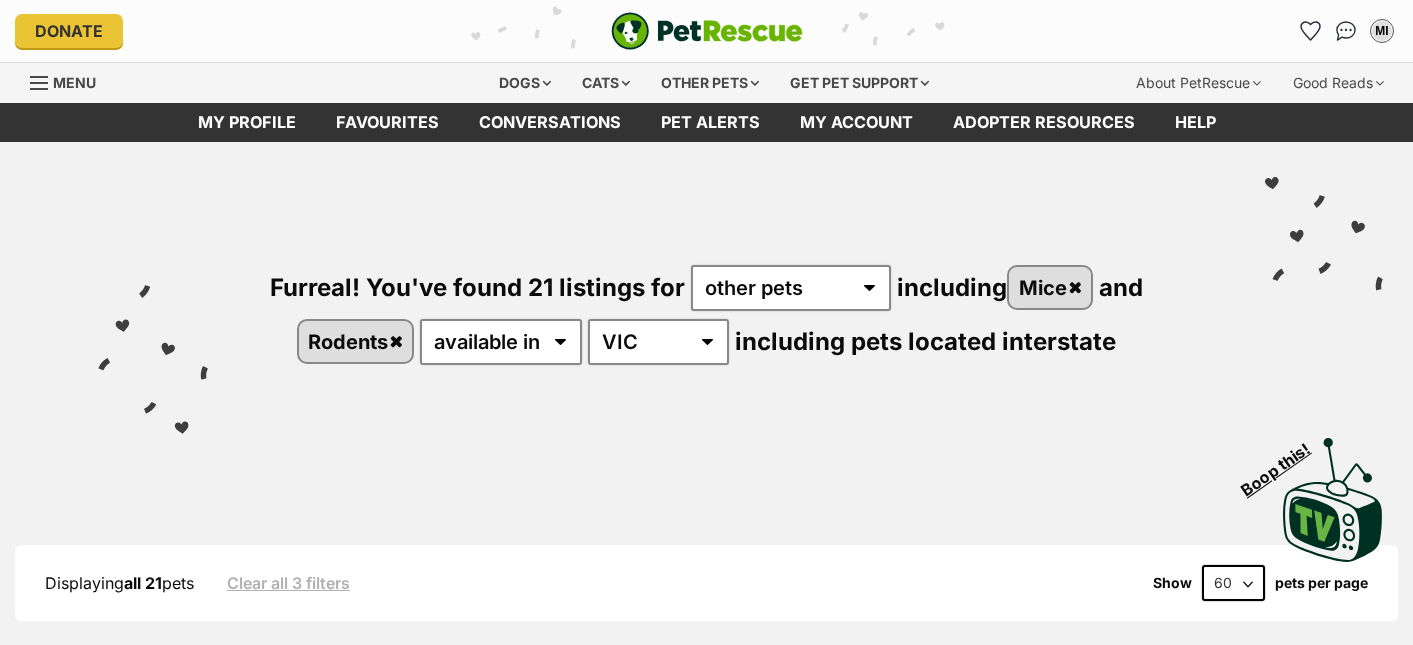 scroll, scrollTop: 0, scrollLeft: 0, axis: both 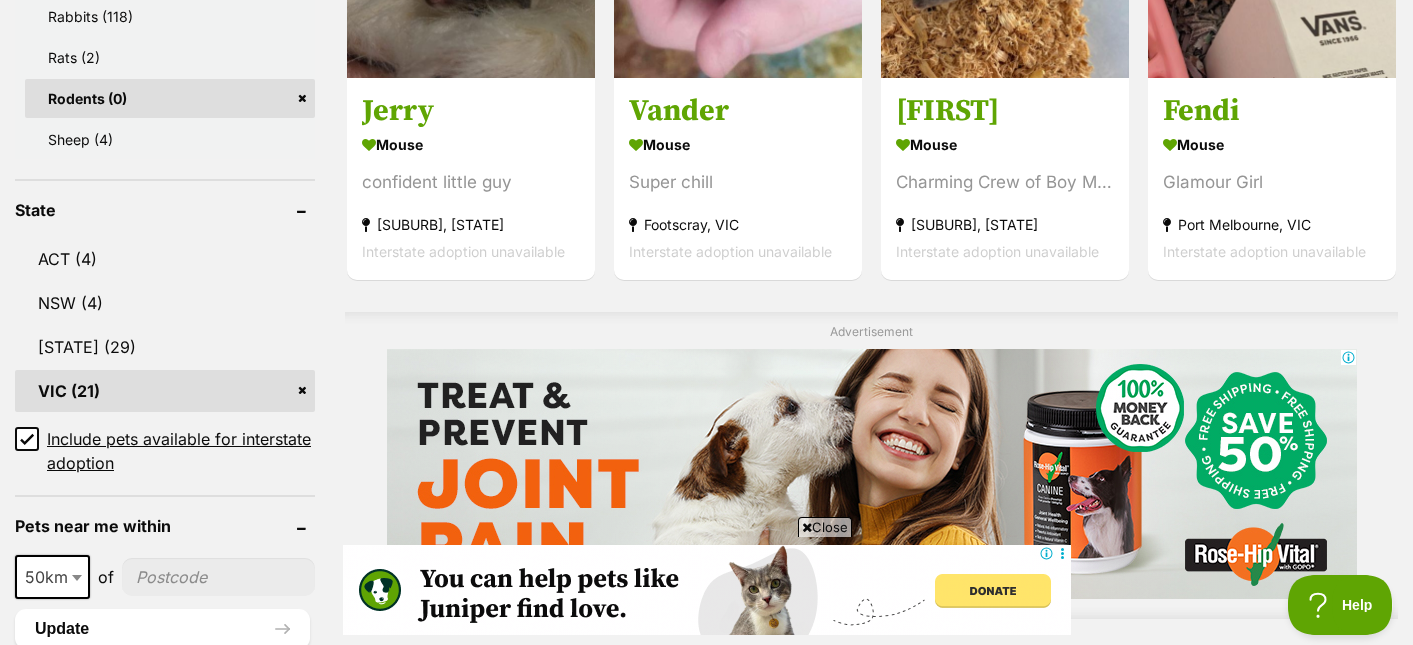 click 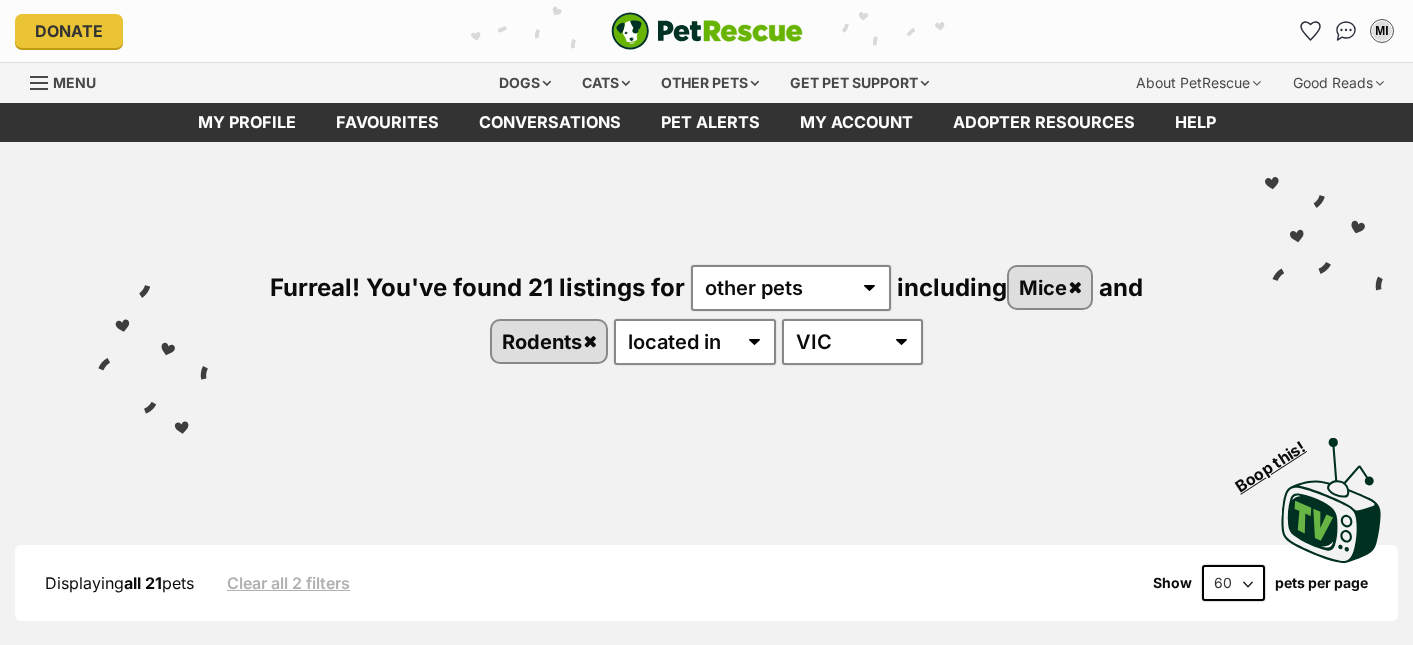 scroll, scrollTop: 0, scrollLeft: 0, axis: both 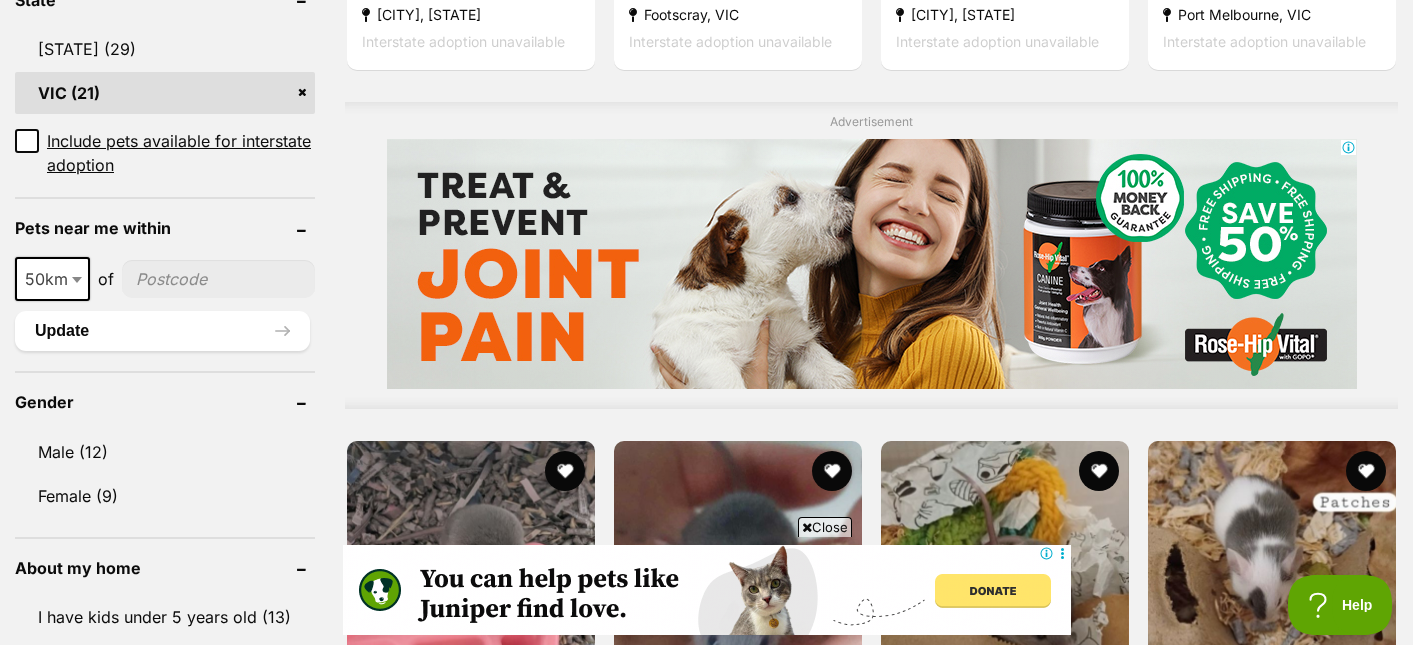 click at bounding box center (77, 280) 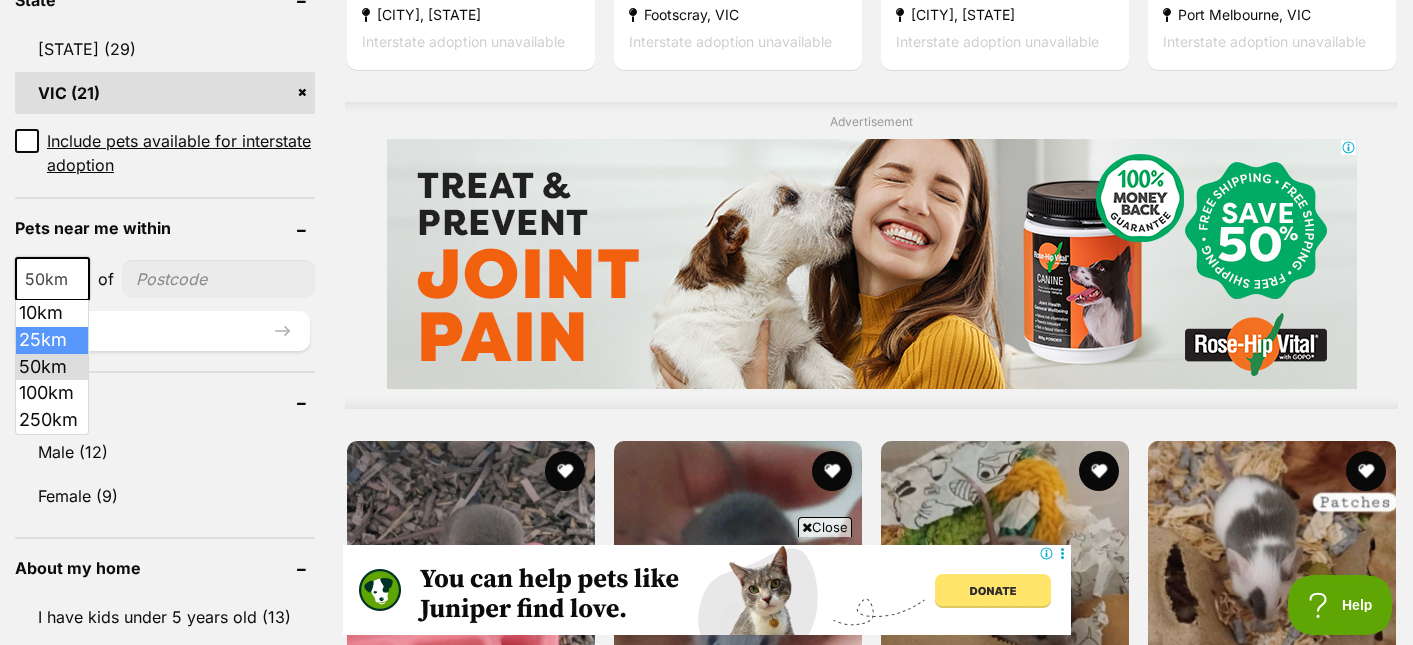 scroll, scrollTop: 0, scrollLeft: 0, axis: both 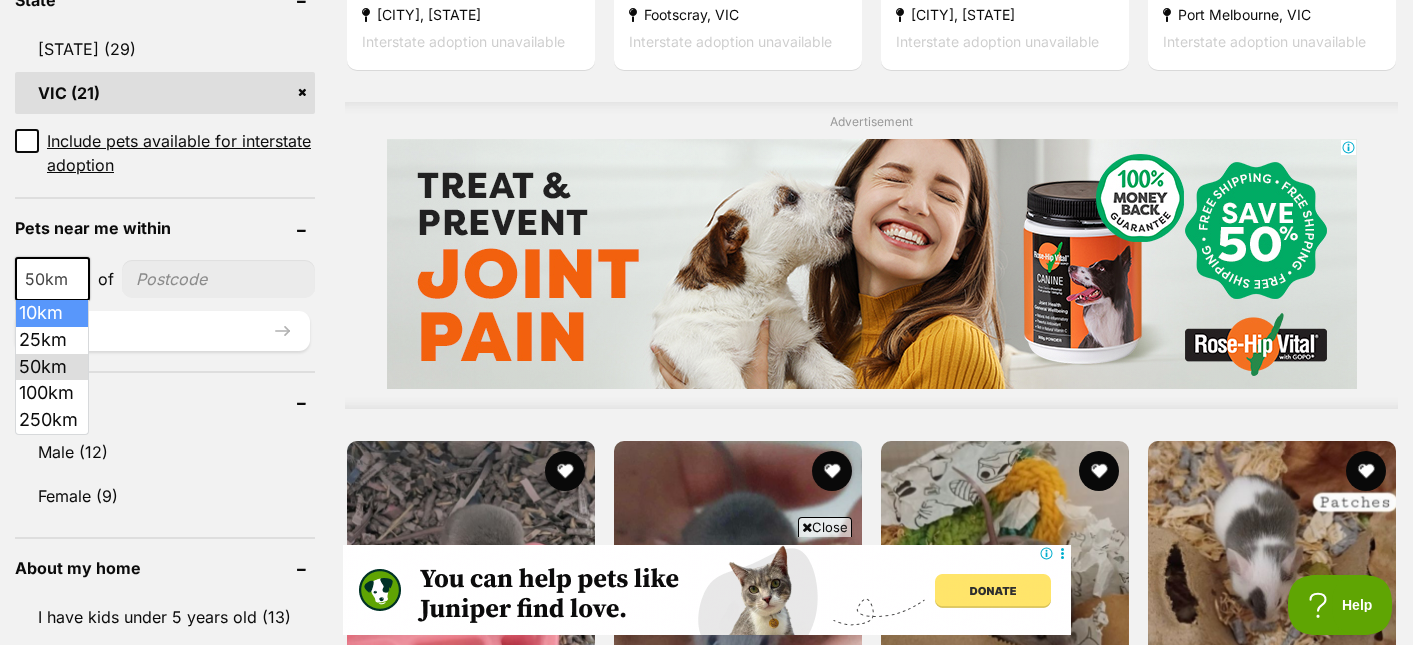 select on "10" 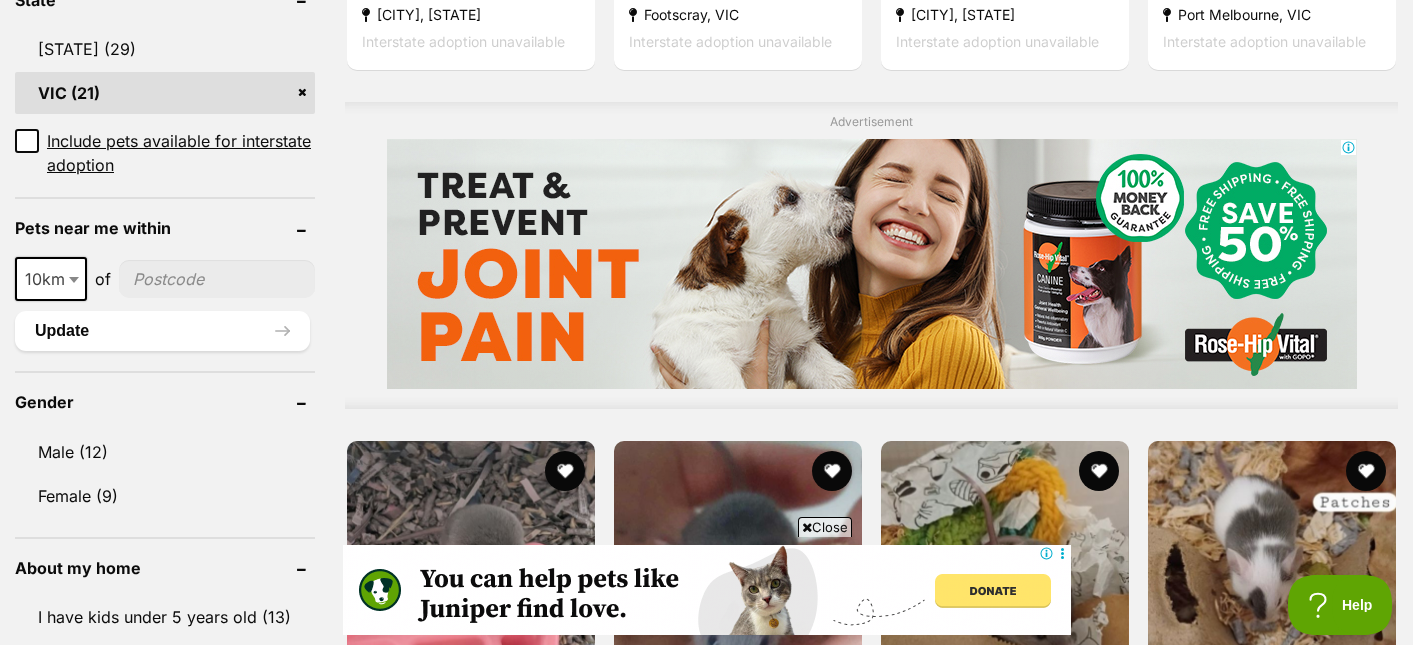 click at bounding box center (217, 279) 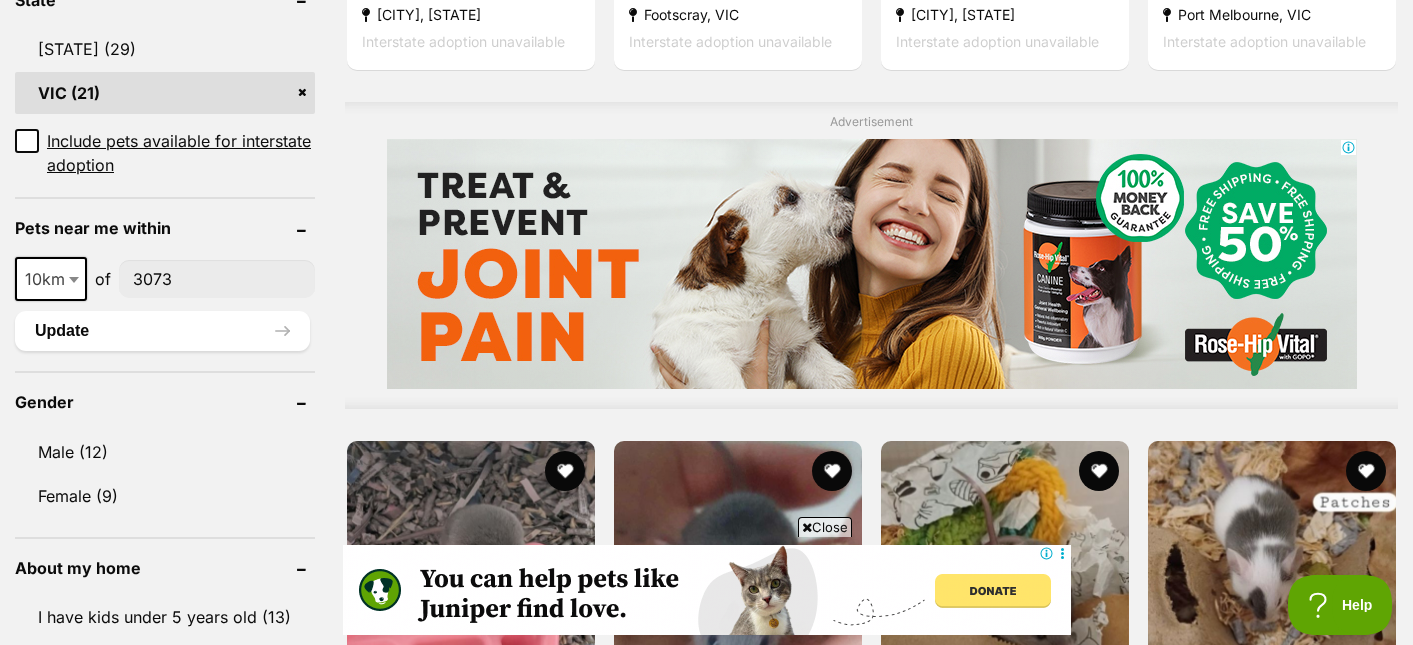 type on "3073" 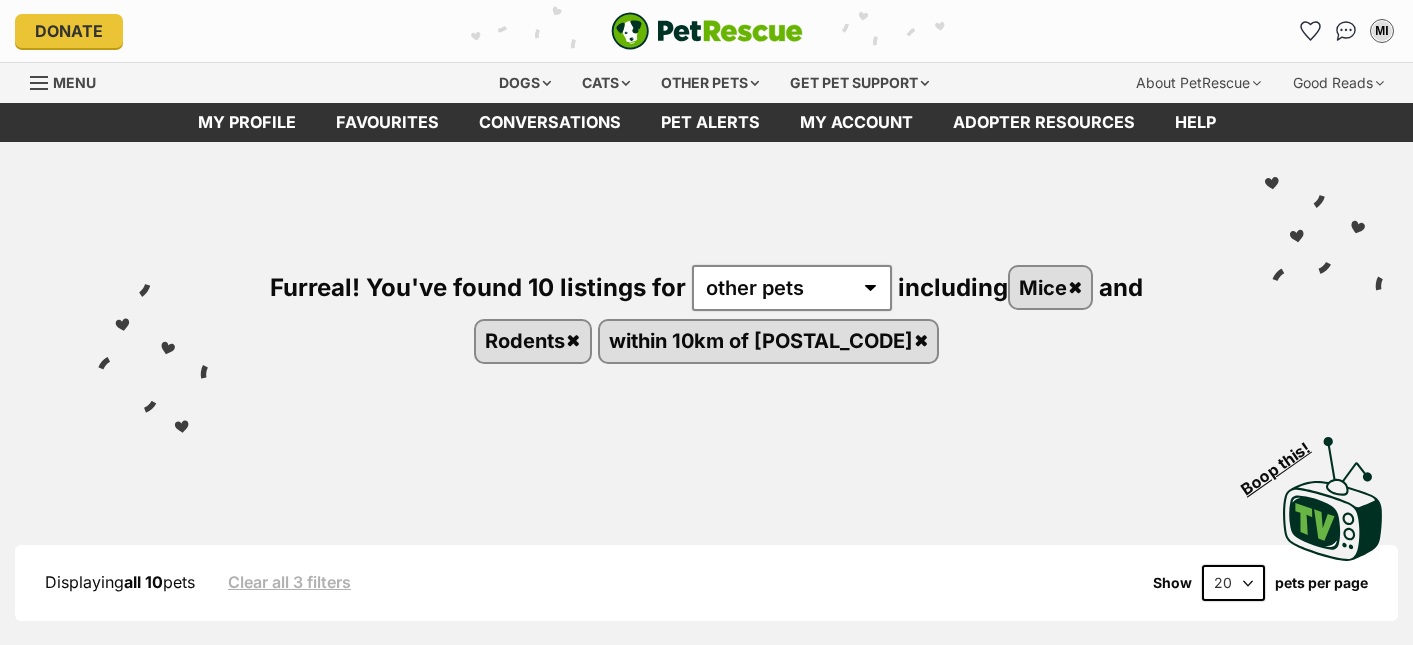 scroll, scrollTop: 0, scrollLeft: 0, axis: both 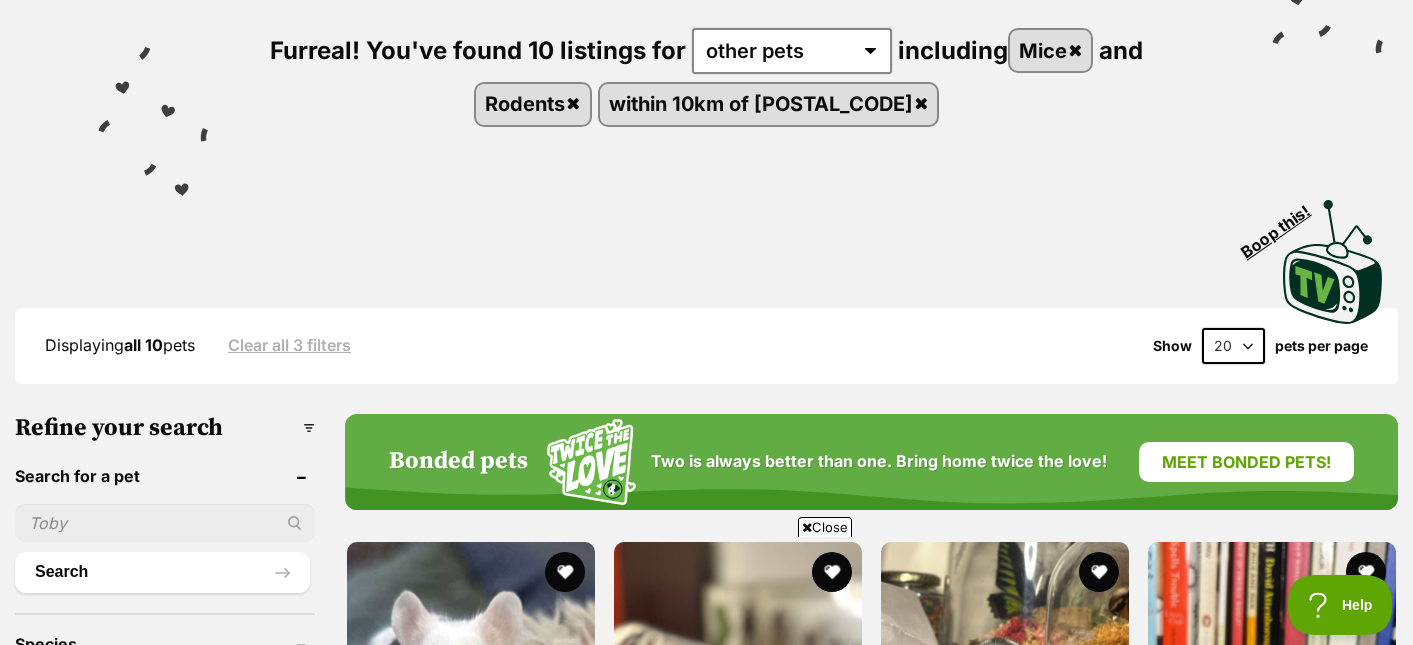 click on "20 40 60" at bounding box center [1233, 346] 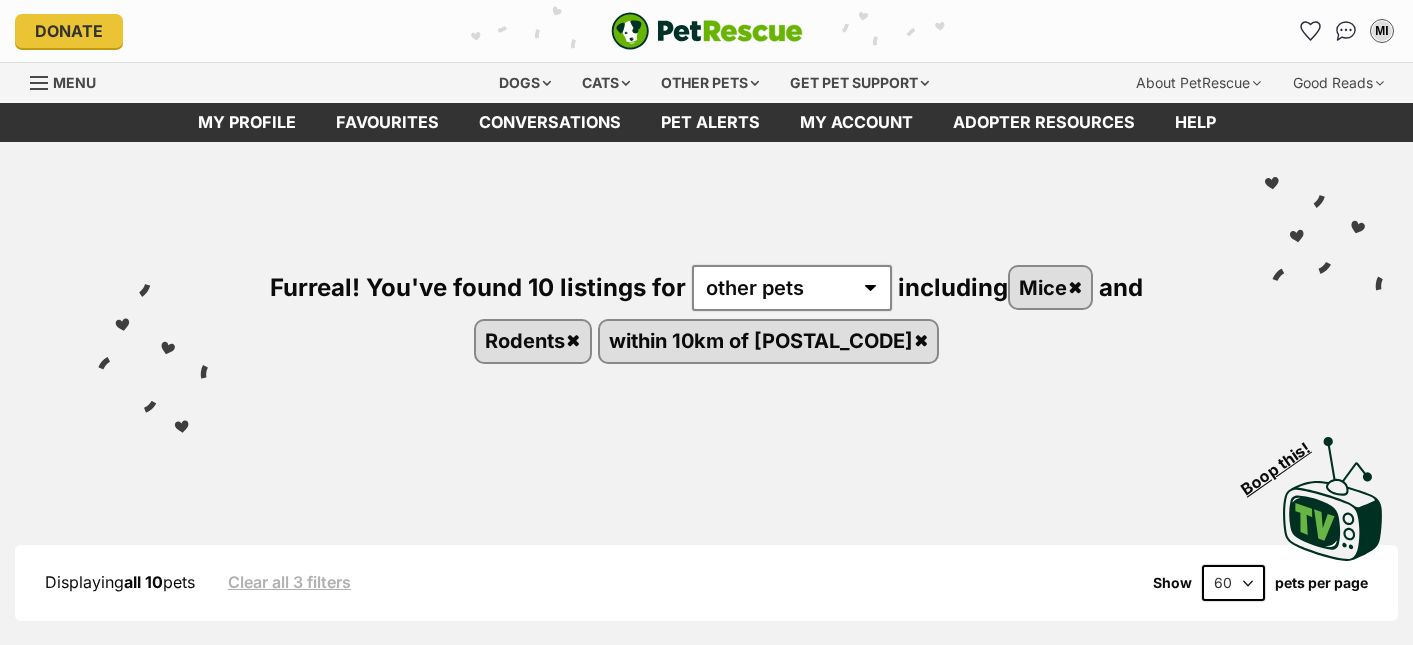 scroll, scrollTop: 0, scrollLeft: 0, axis: both 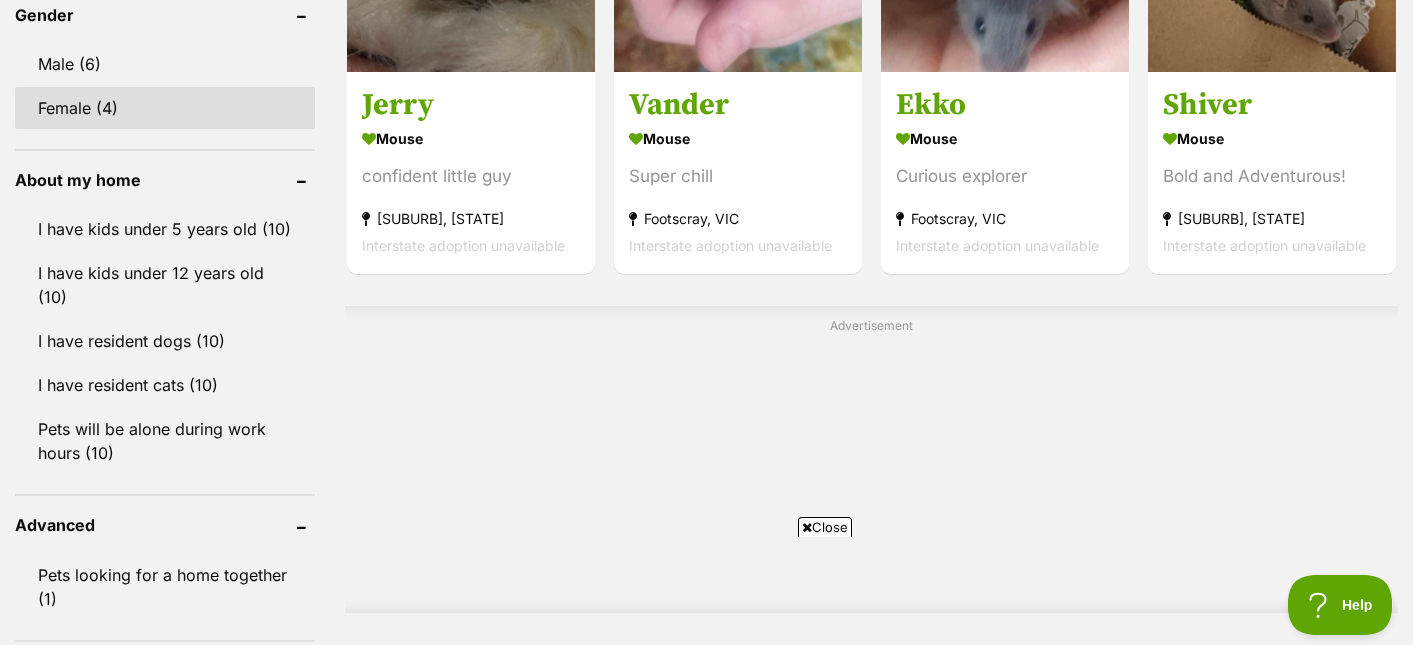 click on "Female (4)" at bounding box center (165, 108) 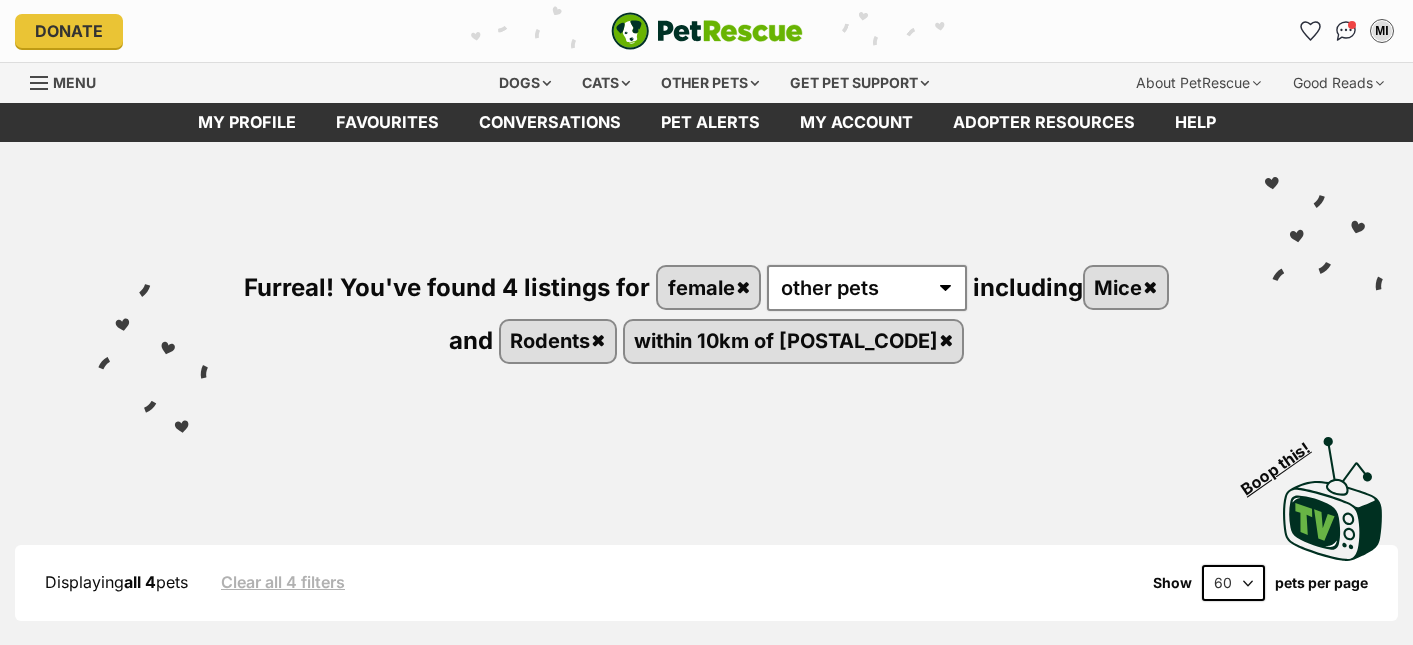 scroll, scrollTop: 0, scrollLeft: 0, axis: both 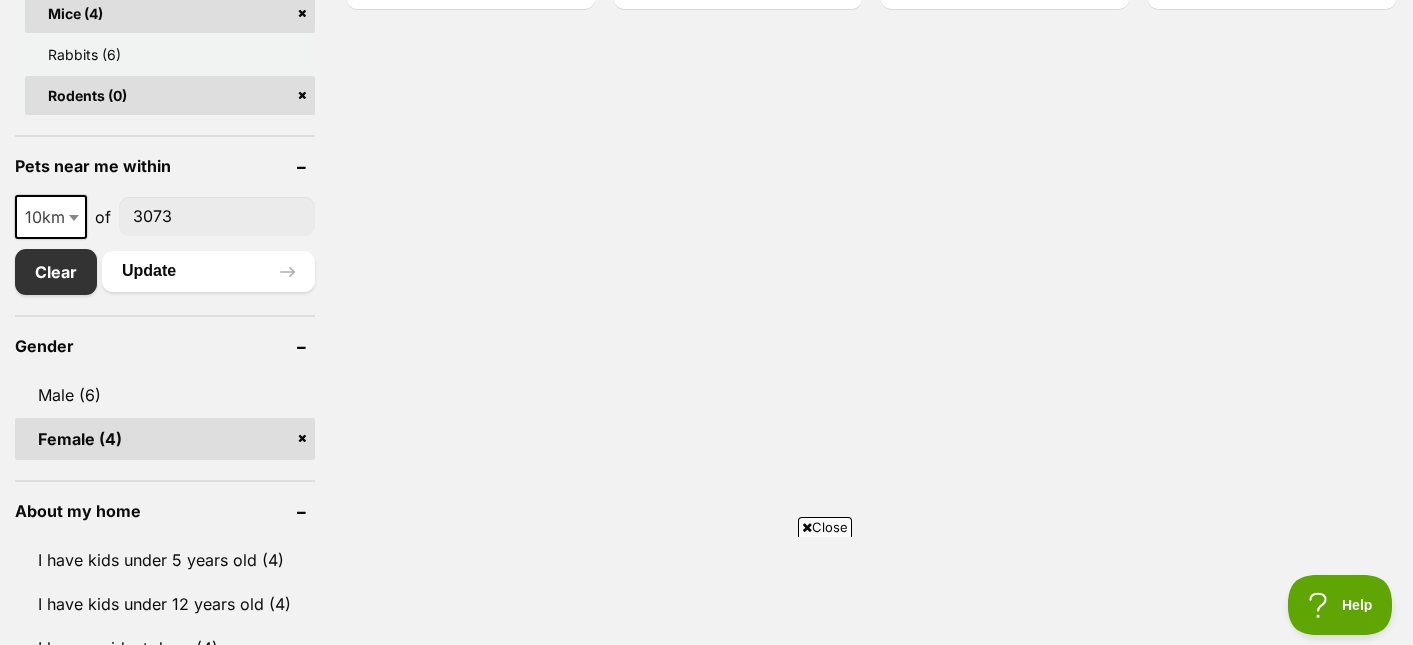 click at bounding box center [76, 217] 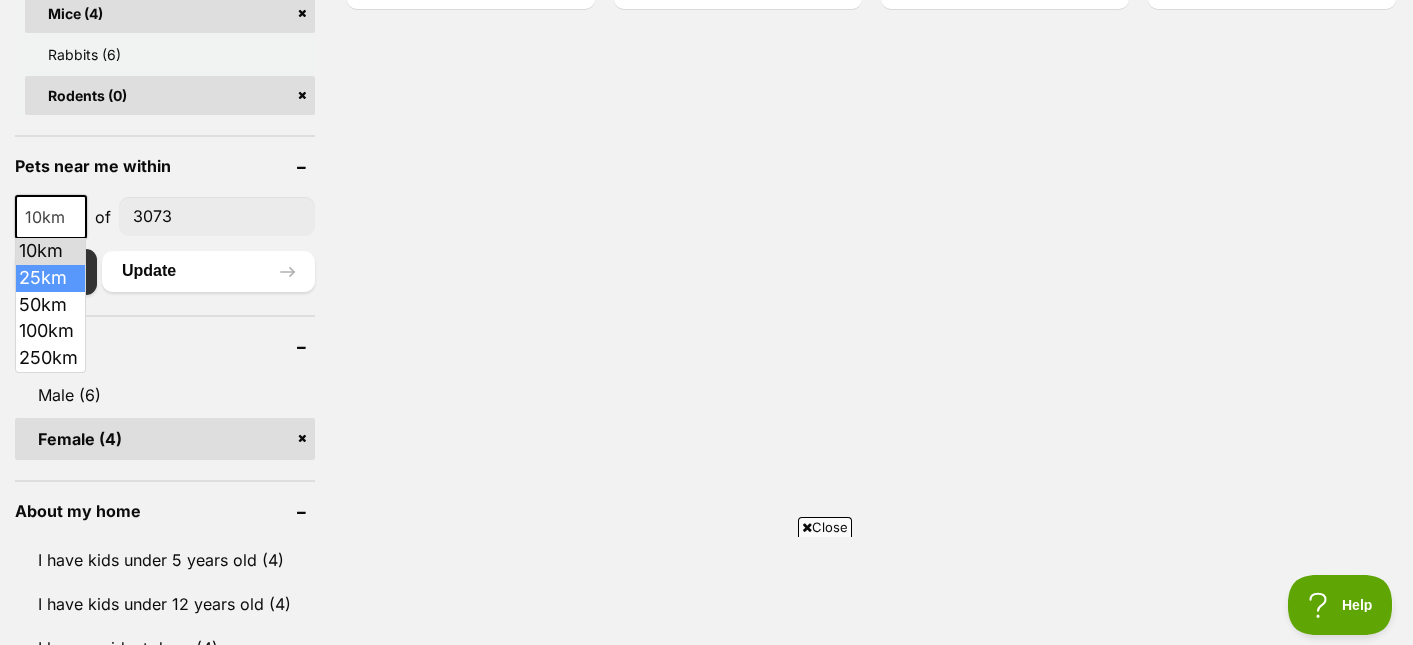 select on "25" 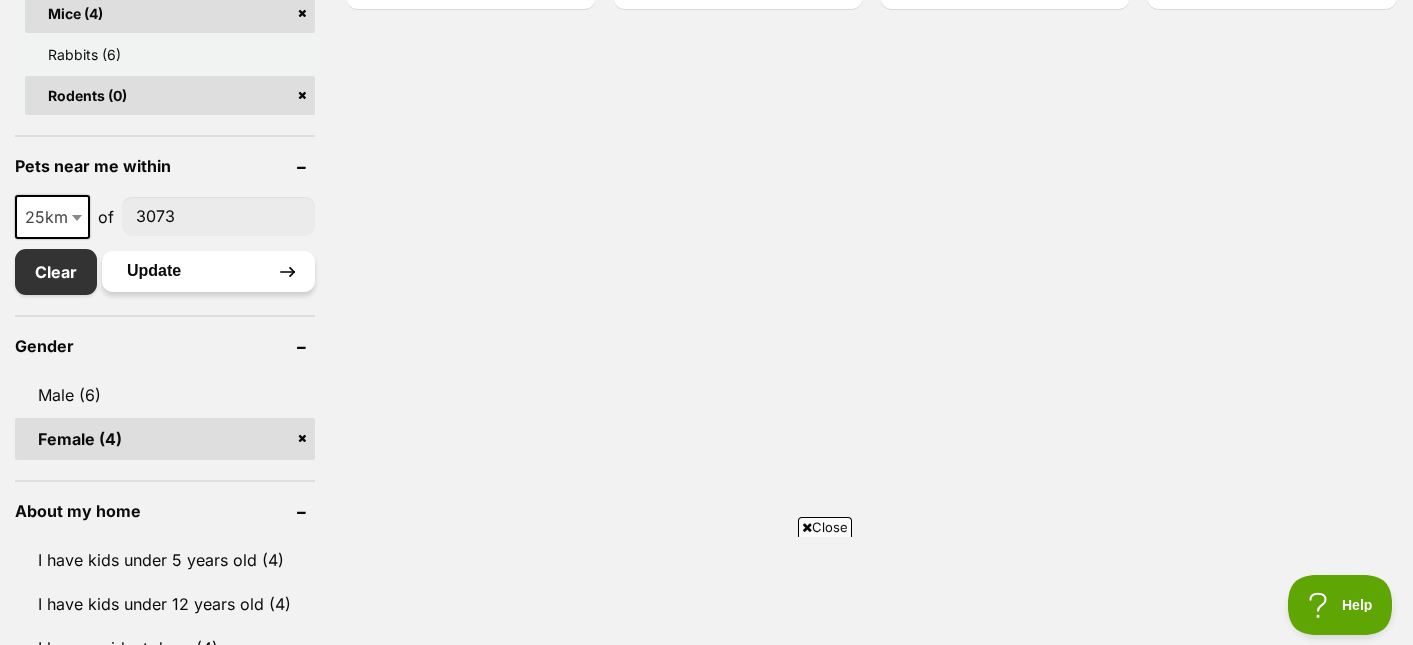 click on "Update" at bounding box center (208, 271) 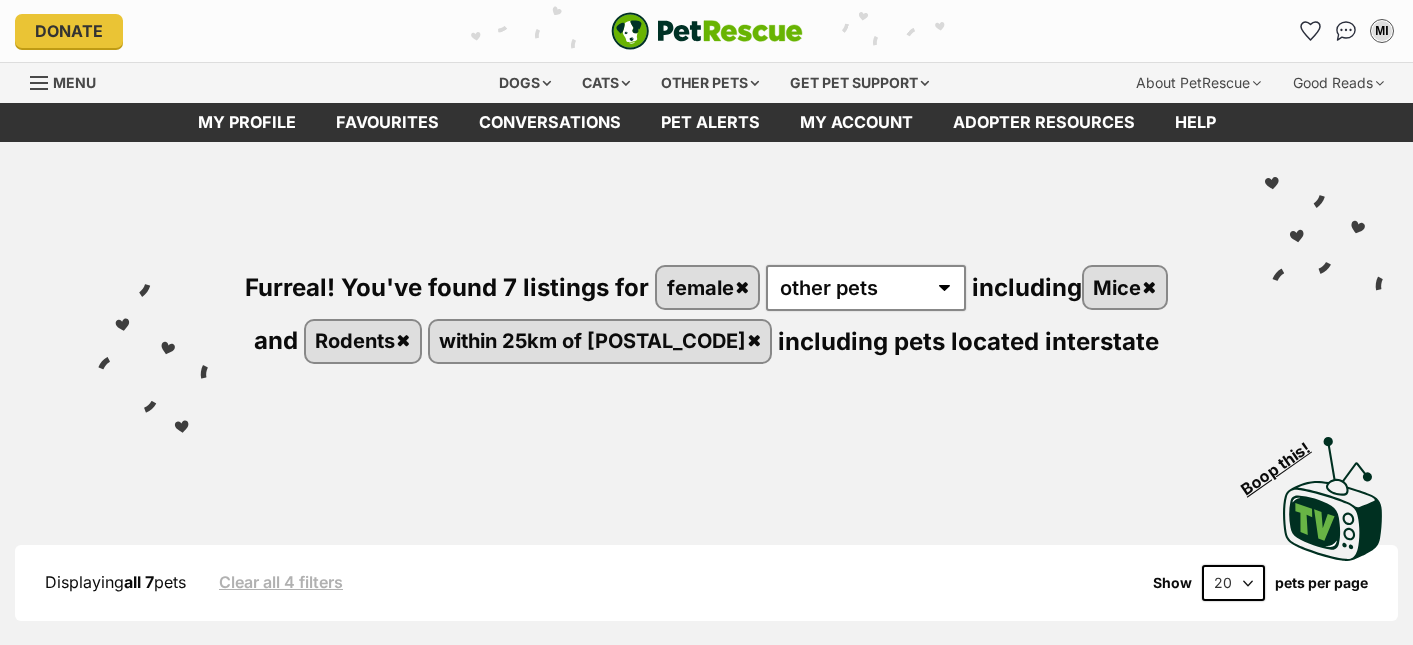 scroll, scrollTop: 0, scrollLeft: 0, axis: both 